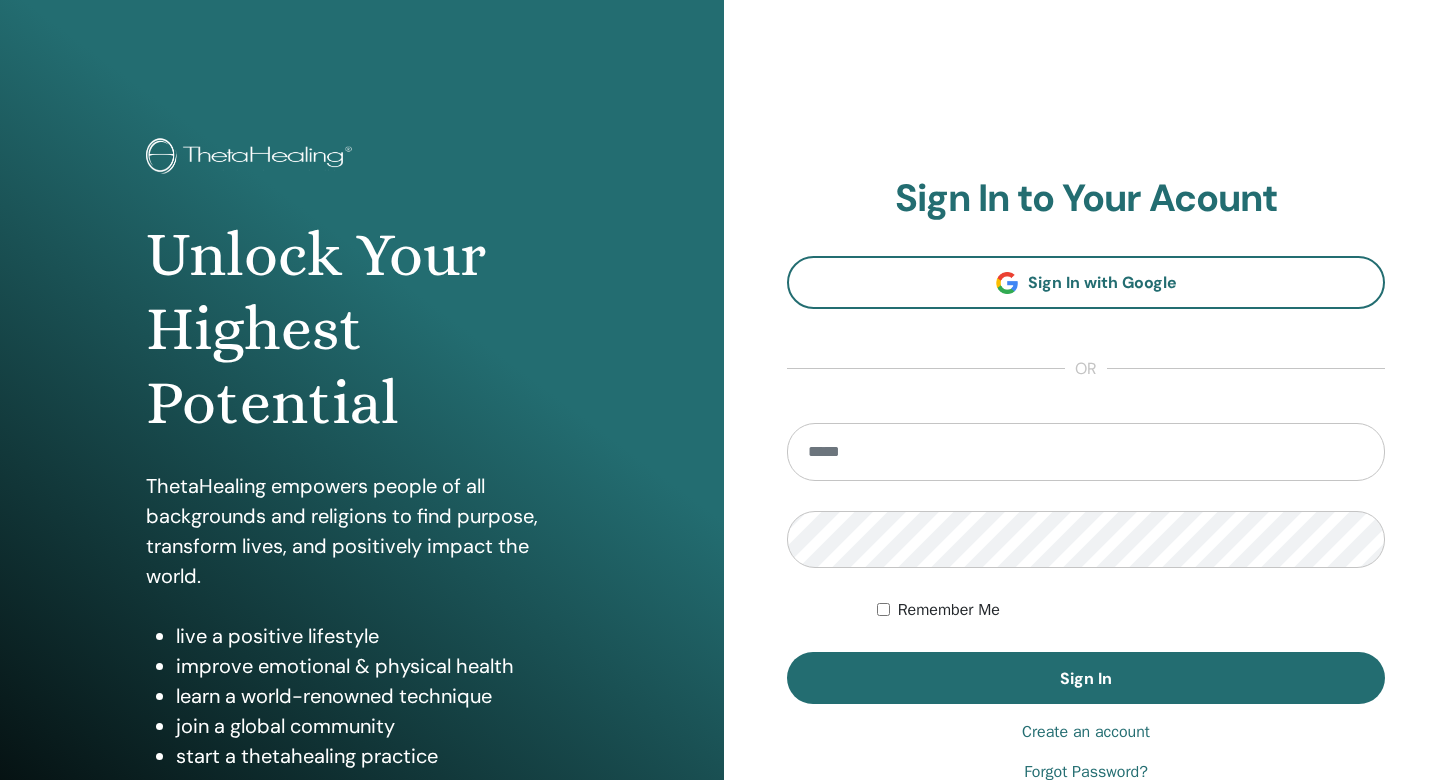 scroll, scrollTop: 0, scrollLeft: 0, axis: both 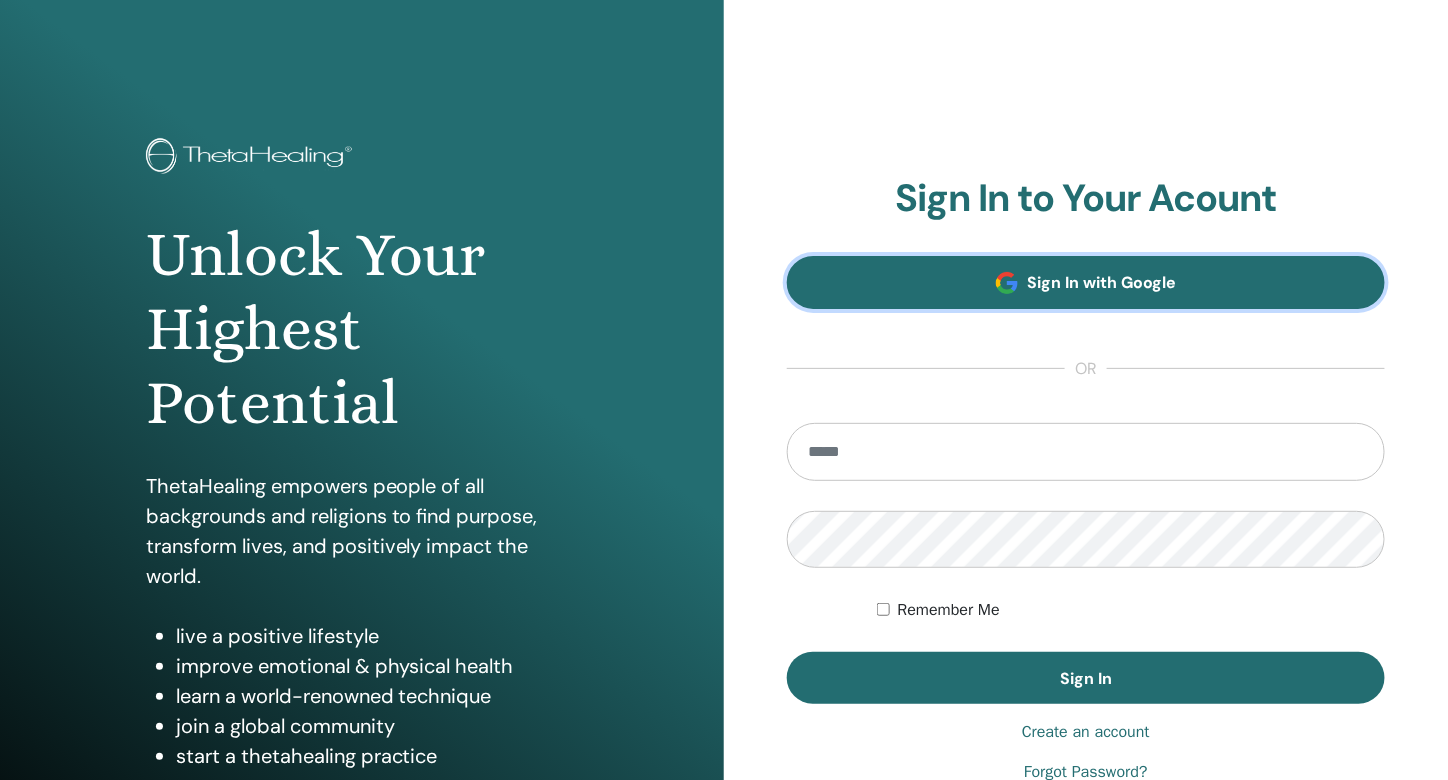 click on "Sign In with Google" at bounding box center (1102, 282) 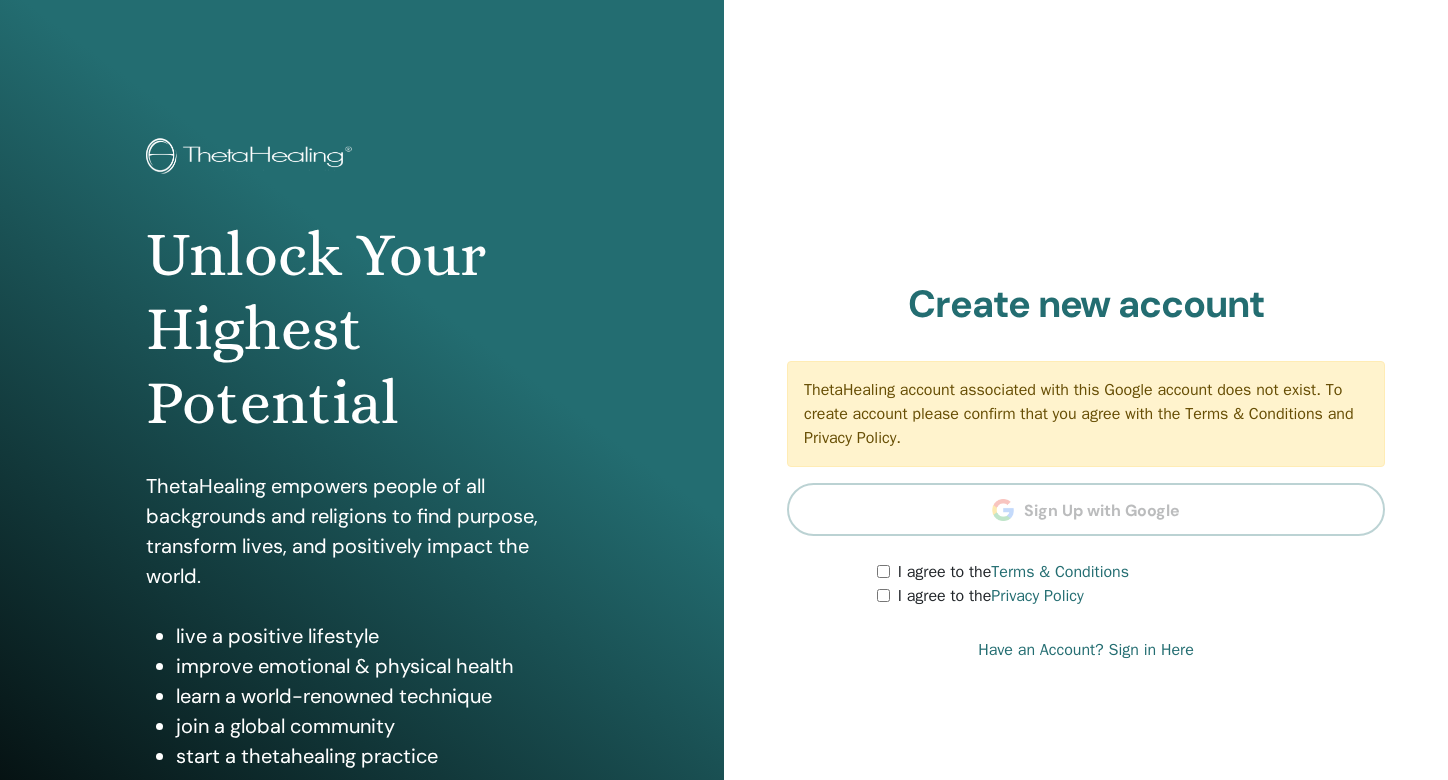 scroll, scrollTop: 0, scrollLeft: 0, axis: both 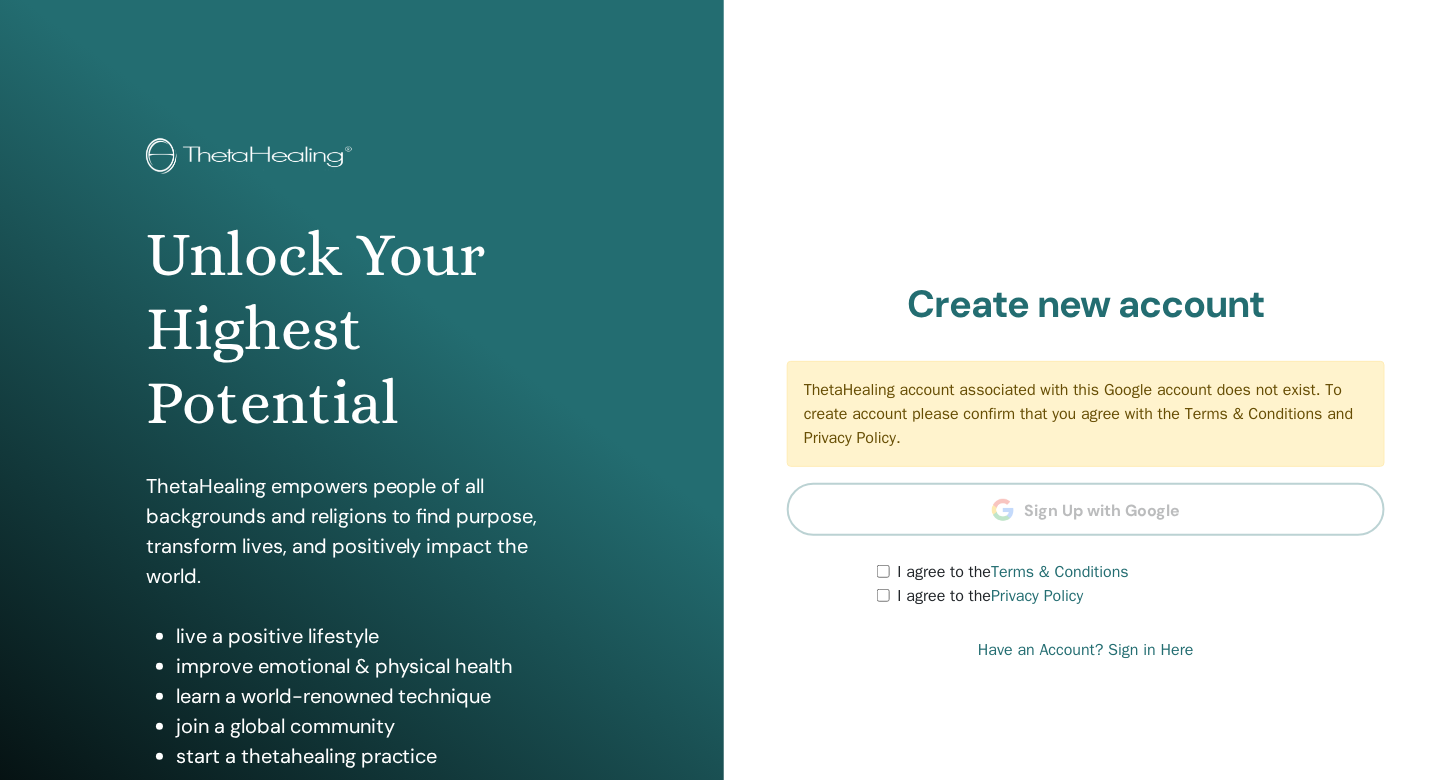 click on "I agree to the  Privacy Policy" at bounding box center (1131, 596) 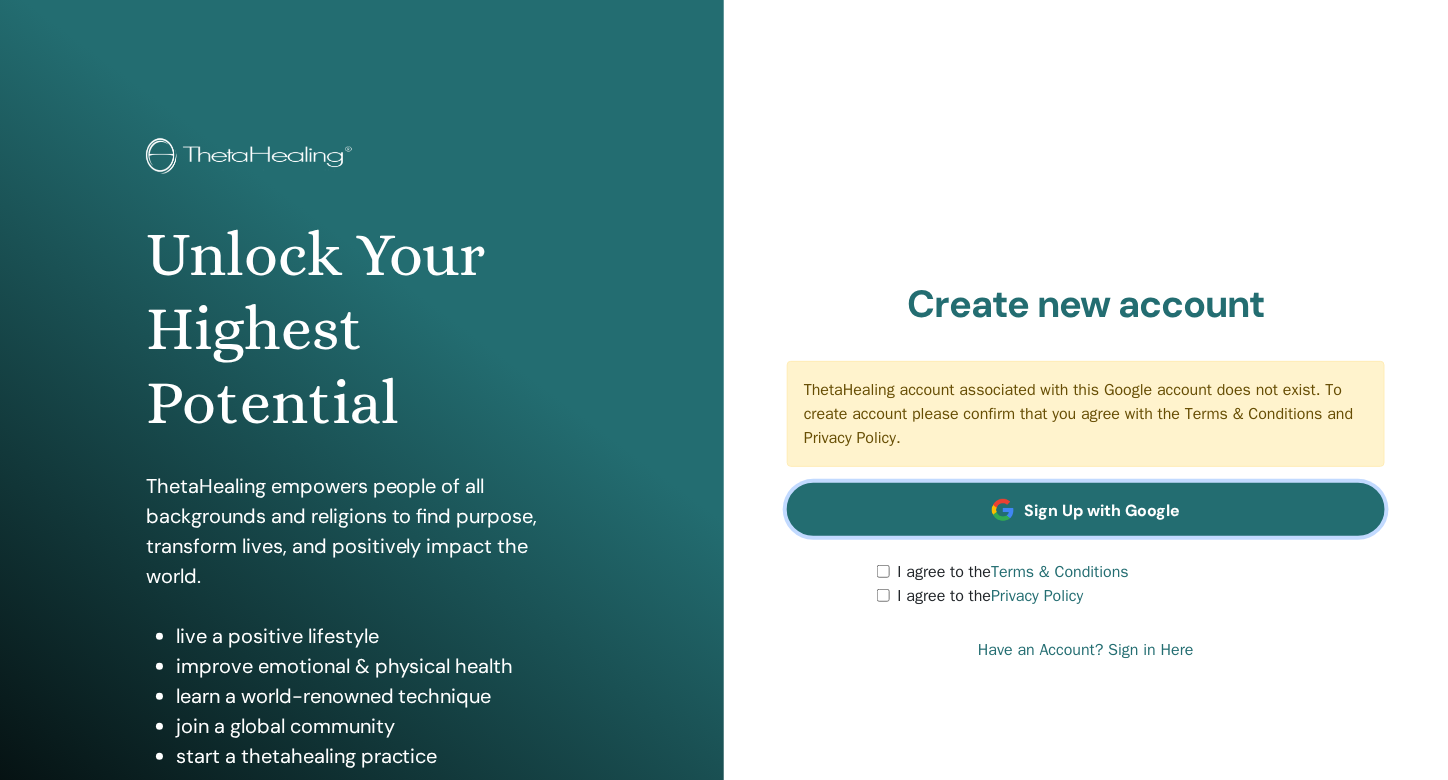click on "Sign Up with Google" at bounding box center (1086, 509) 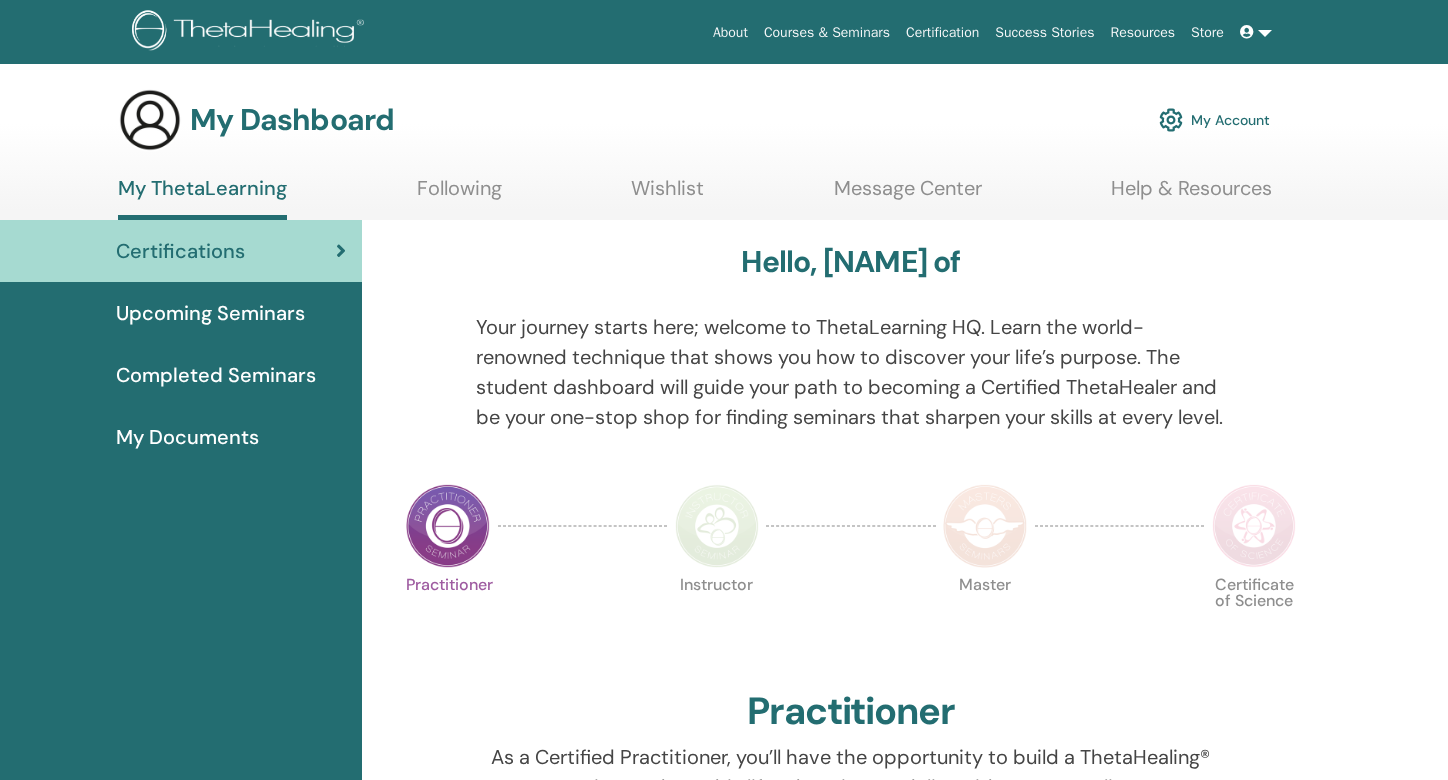 scroll, scrollTop: 0, scrollLeft: 0, axis: both 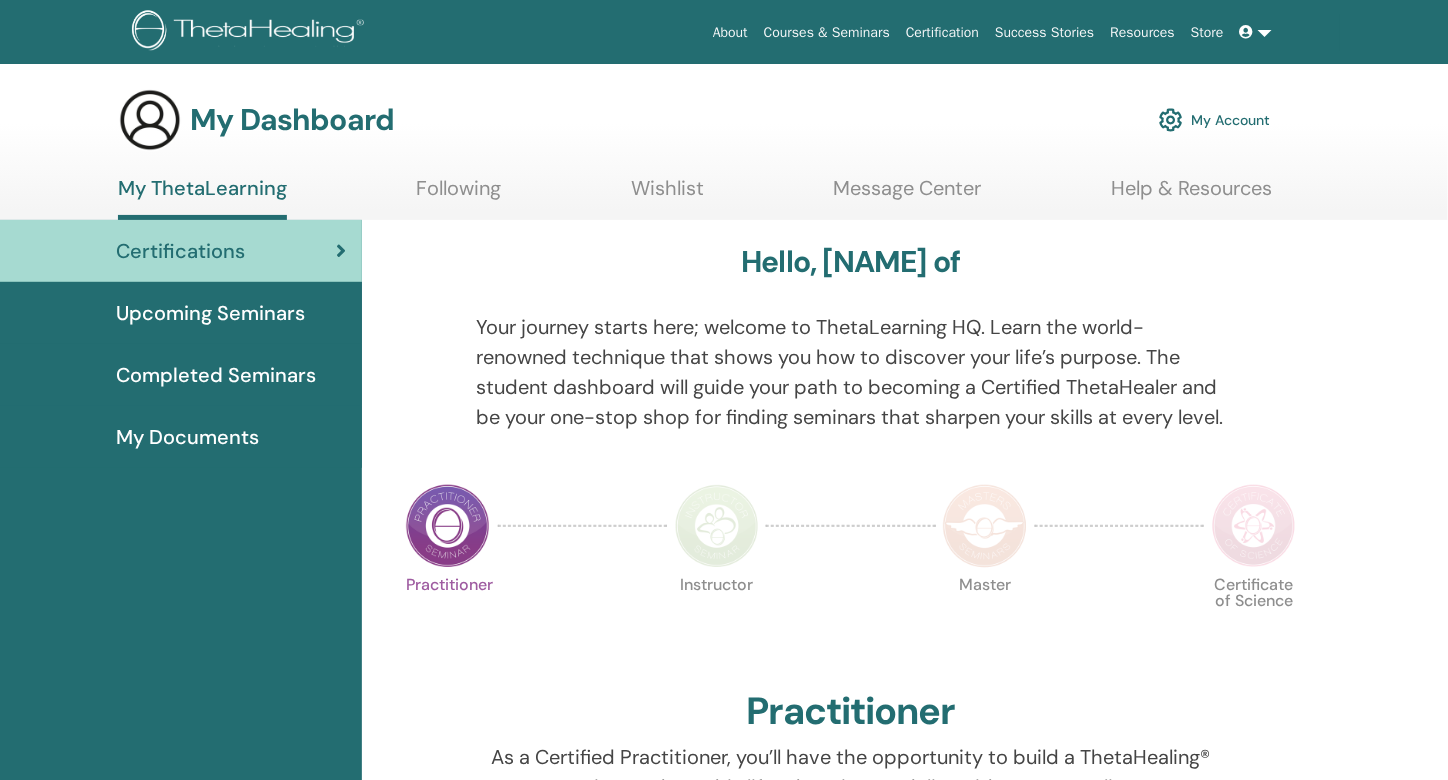click on "Your journey starts here; welcome to ThetaLearning HQ. Learn the world-renowned technique that shows you how to discover your life’s purpose. The student dashboard will guide your path to becoming a Certified ThetaHealer and be your one-stop shop for finding seminars that sharpen your skills at every level." at bounding box center (851, 372) 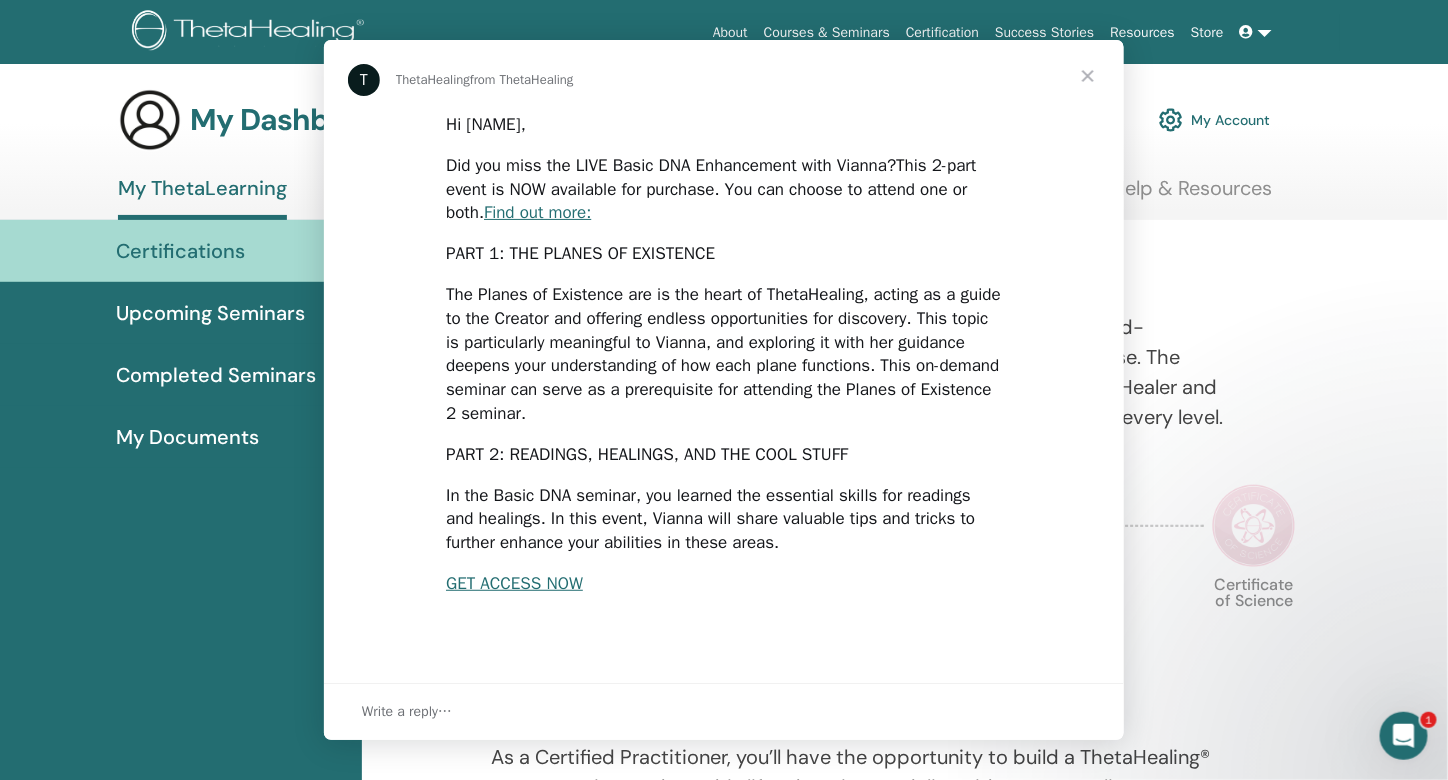 scroll, scrollTop: 0, scrollLeft: 0, axis: both 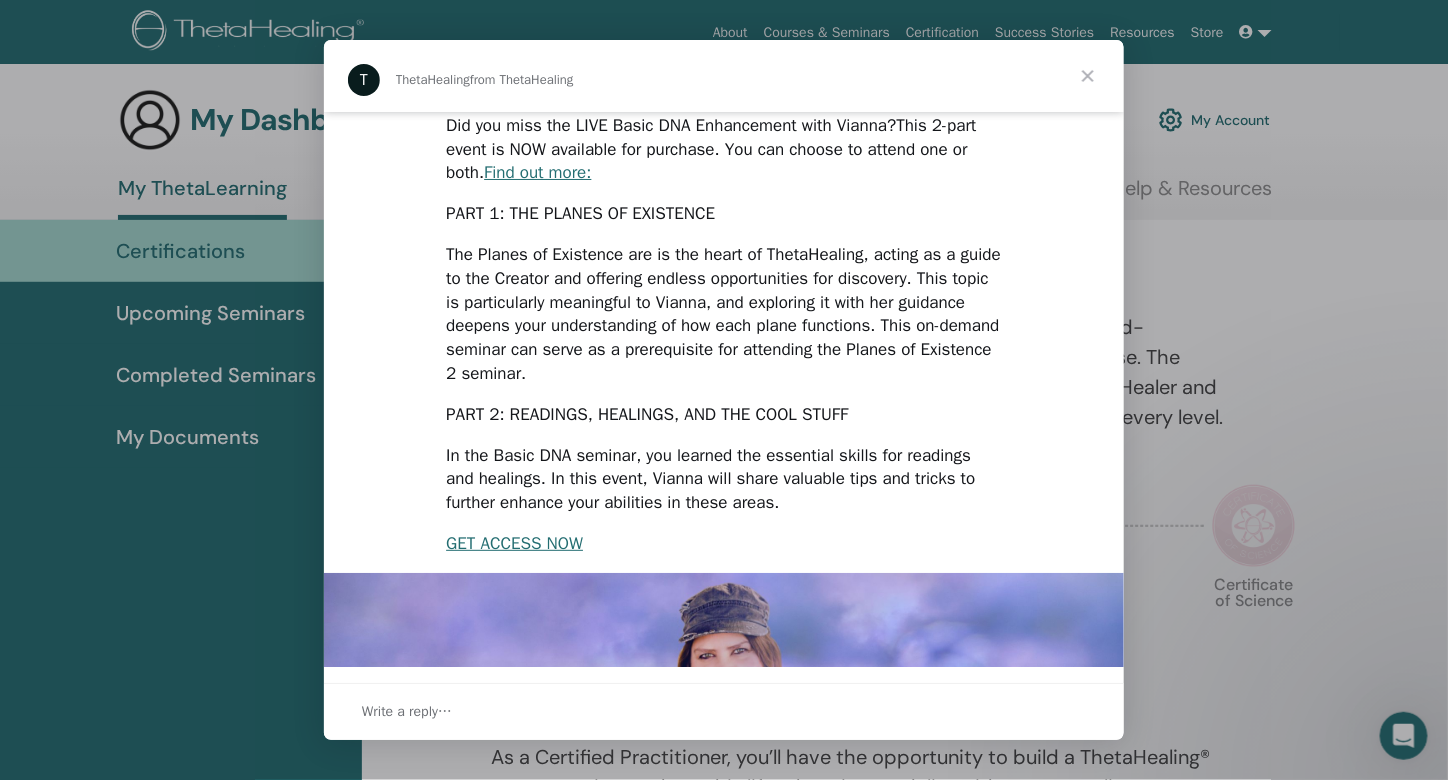 click on "Hi Magic, Did you miss the LIVE Basic DNA Enhancement with Vianna?   This 2-part event is NOW available for purchase. You can choose to attend one or both.  Find out more: PART 1: THE PLANES OF EXISTENCE The Planes of Existence are is the heart of ThetaHealing, acting as a guide to the Creator and offering endless opportunities for discovery. This topic is particularly meaningful to Vianna, and exploring it with her guidance deepens your understanding of how each plane functions. This on-demand seminar can serve as a prerequisite for attending the Planes of Existence 2 seminar.  PART 2: READINGS, HEALINGS, AND THE COOL STUFF In the Basic DNA seminar, you learned the essential skills for readings and healings. In this event, Vianna will share valuable tips and tricks to further enhance your abilities in these areas. GET ACCESS NOW" at bounding box center [724, 555] 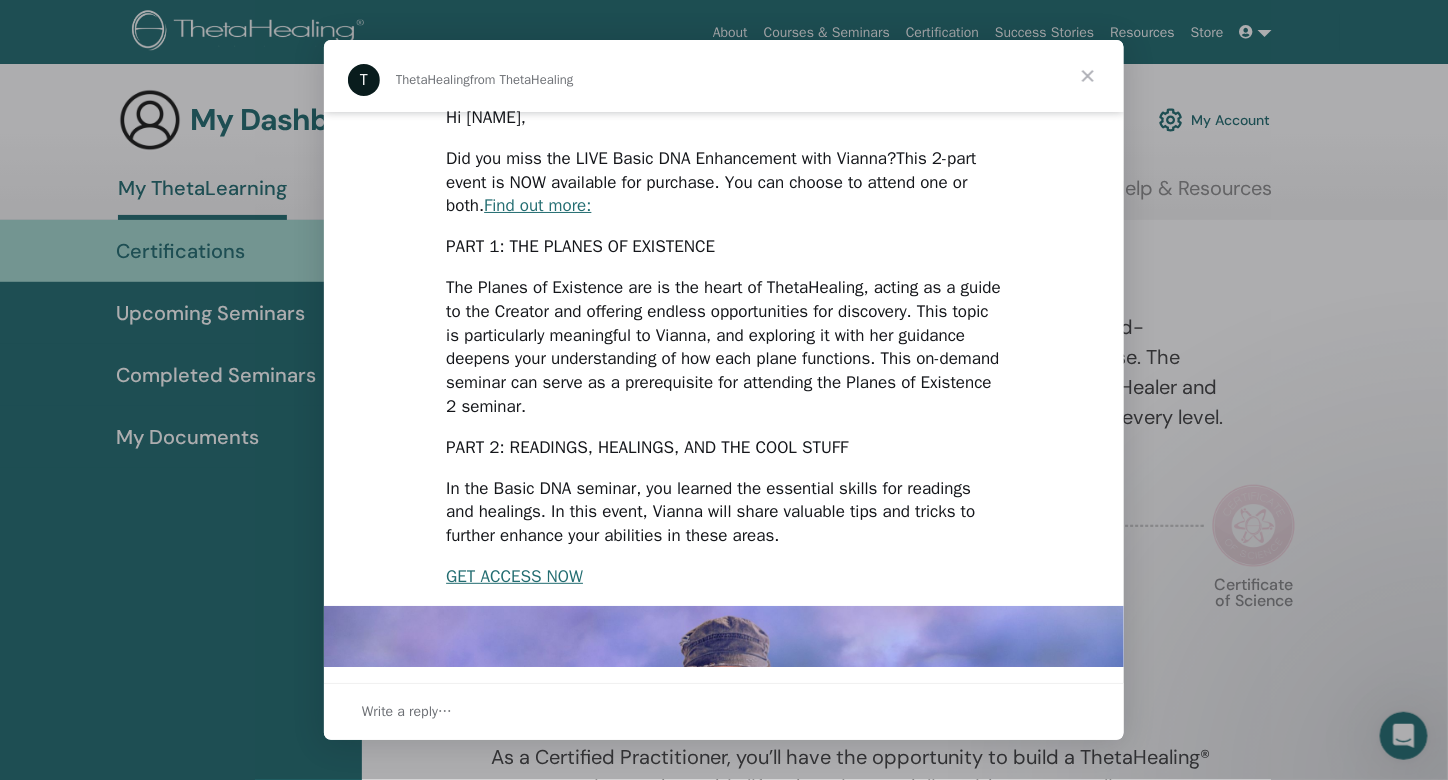 scroll, scrollTop: 0, scrollLeft: 0, axis: both 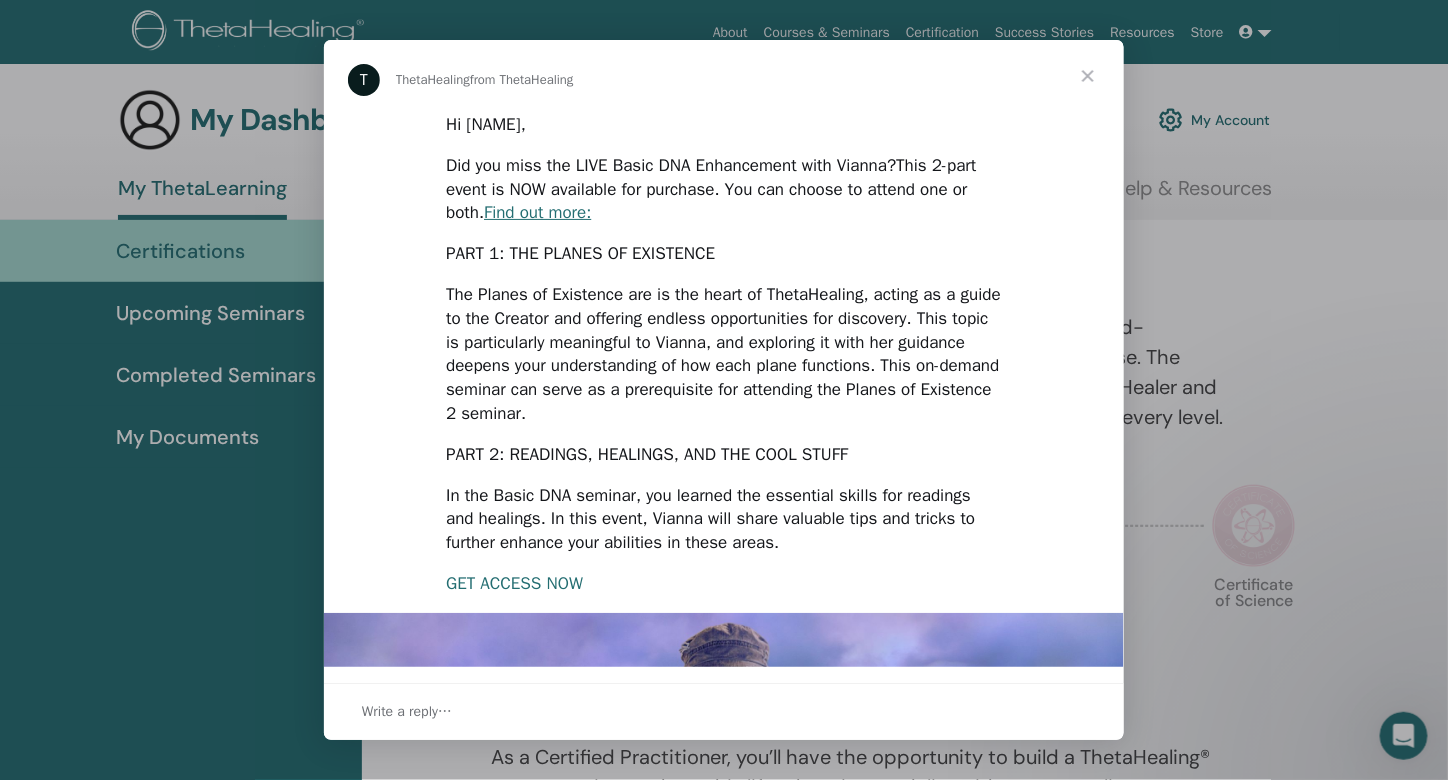 click on "GET ACCESS NOW" at bounding box center (514, 583) 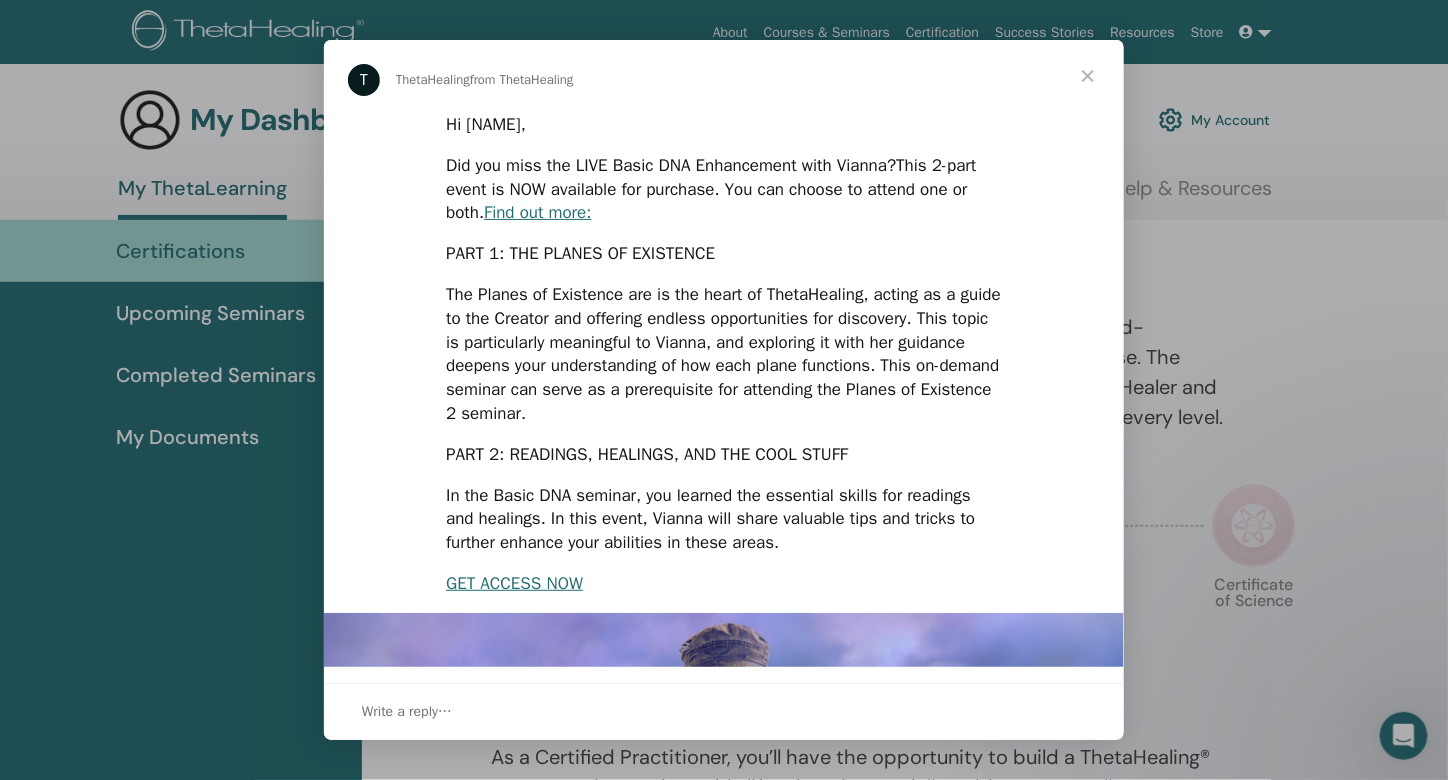 click at bounding box center [1088, 76] 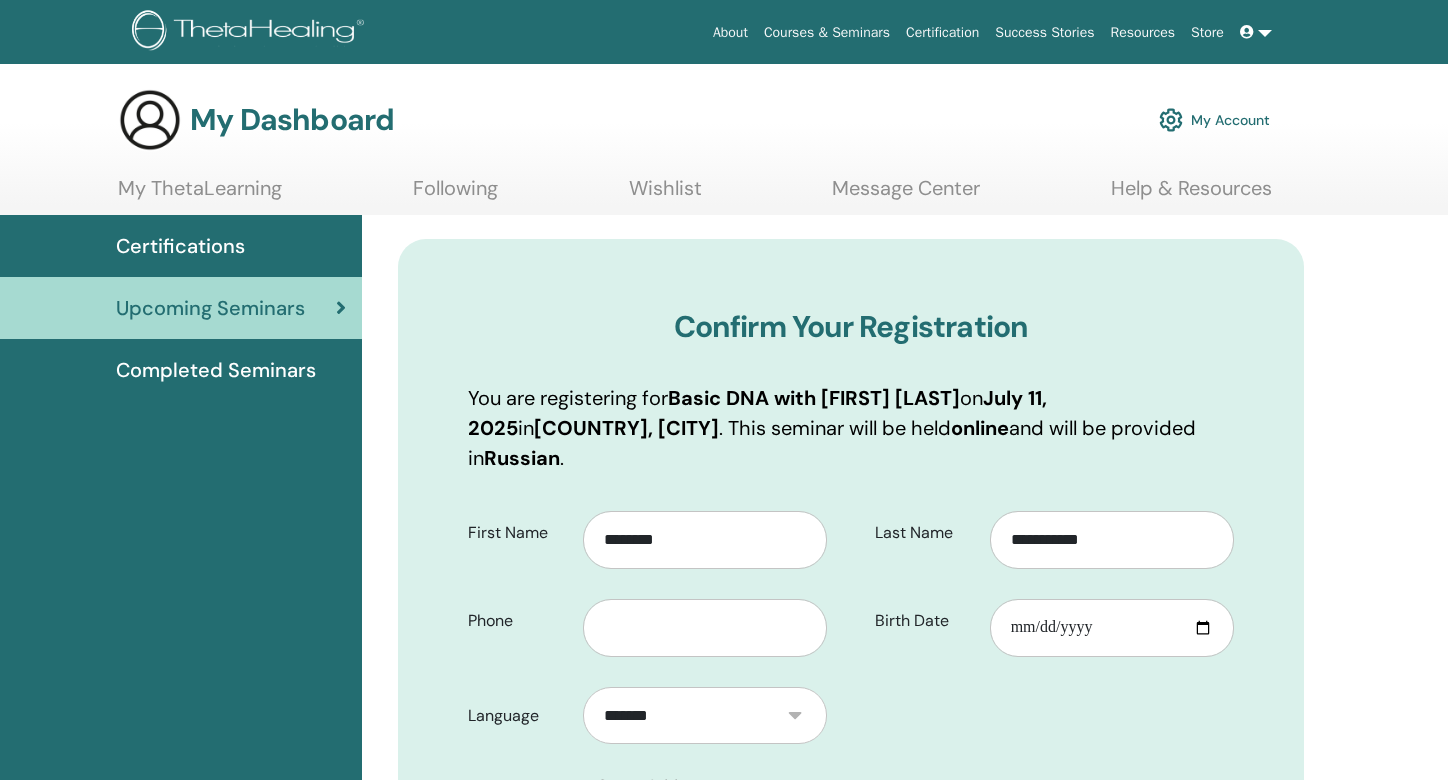scroll, scrollTop: 0, scrollLeft: 0, axis: both 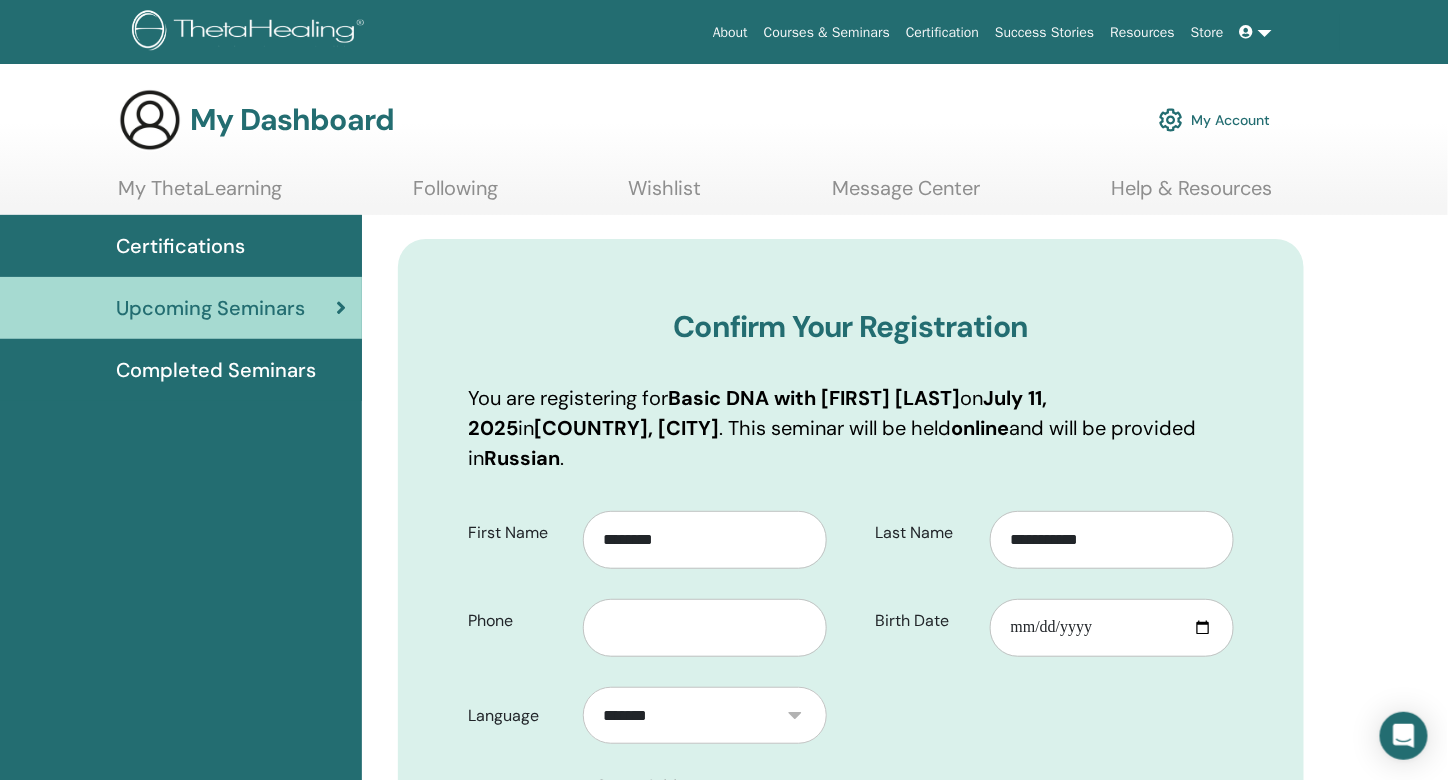 click on "**********" at bounding box center (851, 930) 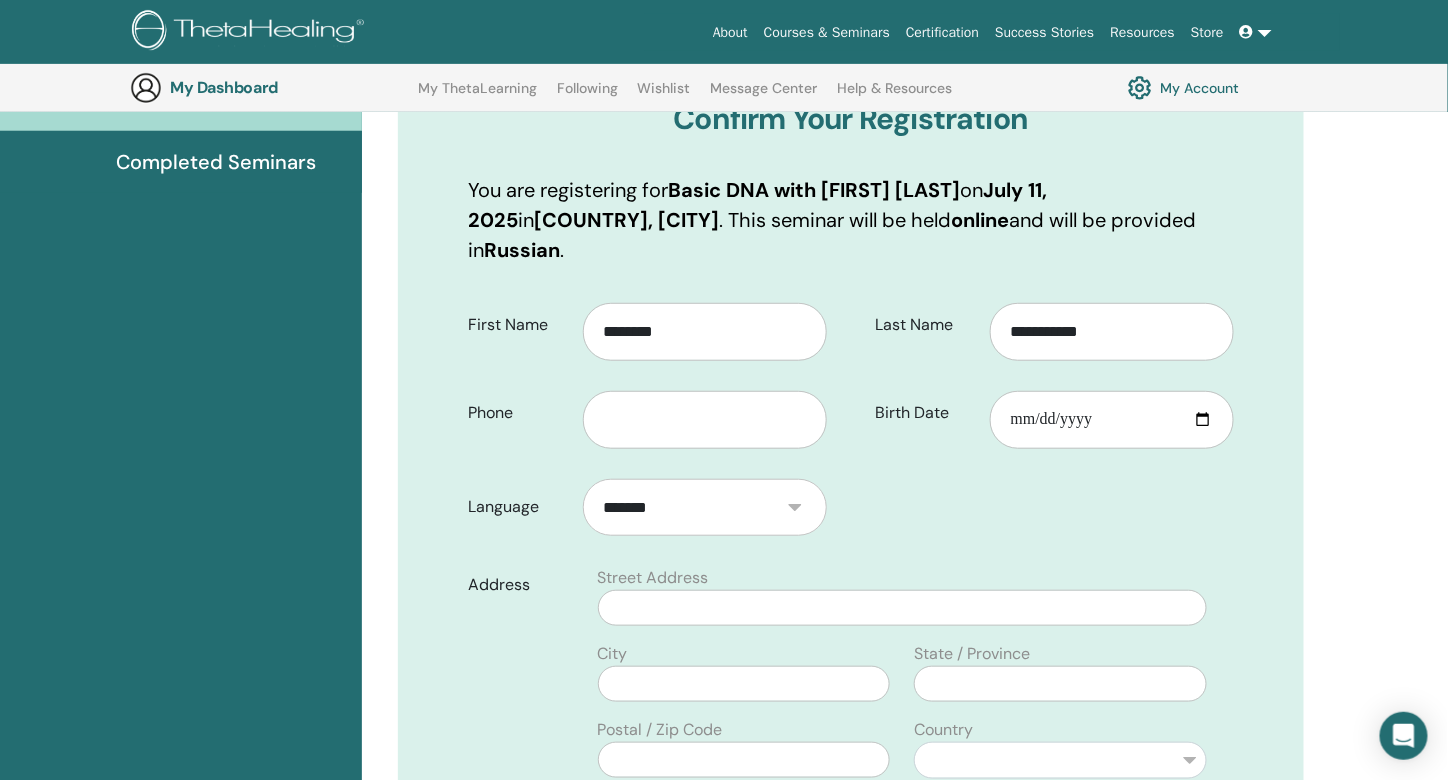 scroll, scrollTop: 288, scrollLeft: 0, axis: vertical 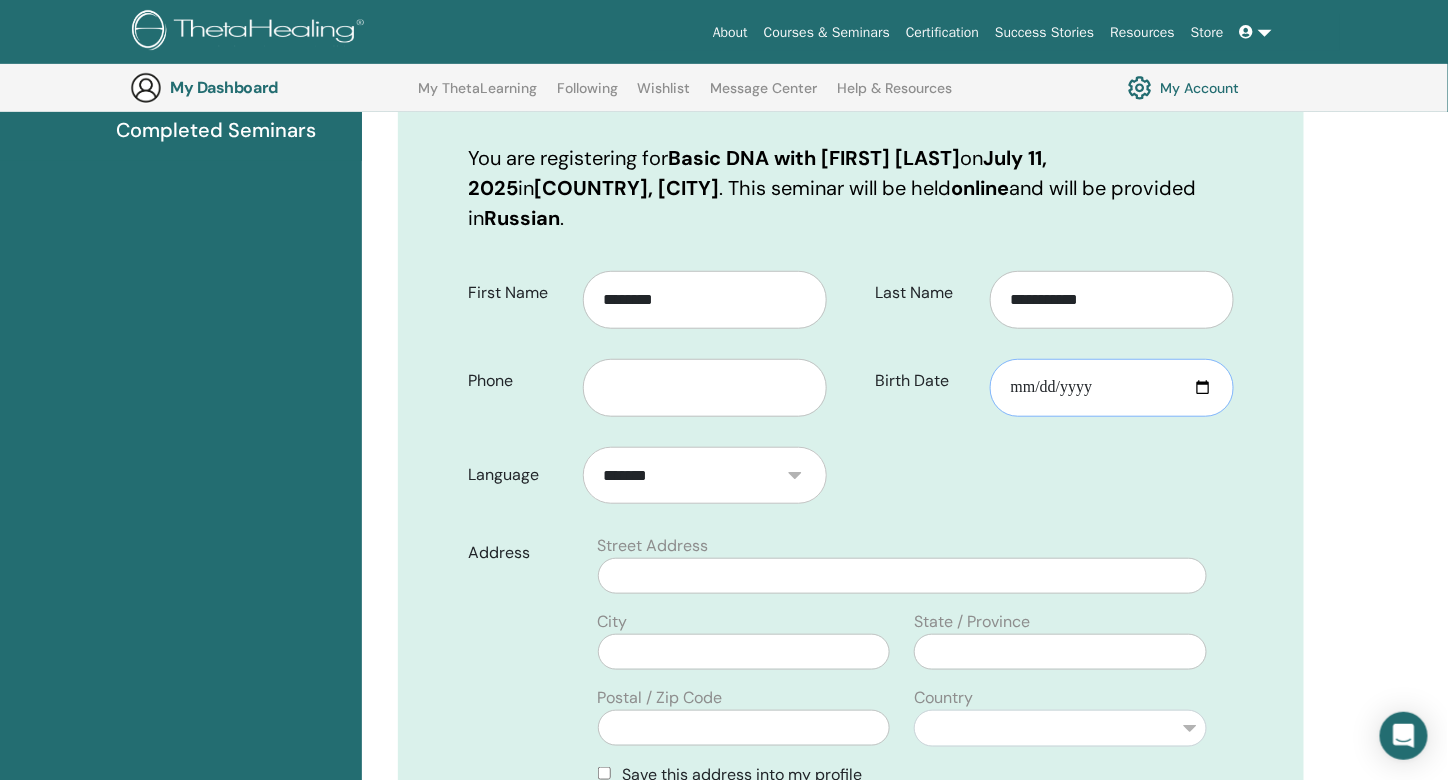 click on "Birth Date" at bounding box center [1112, 388] 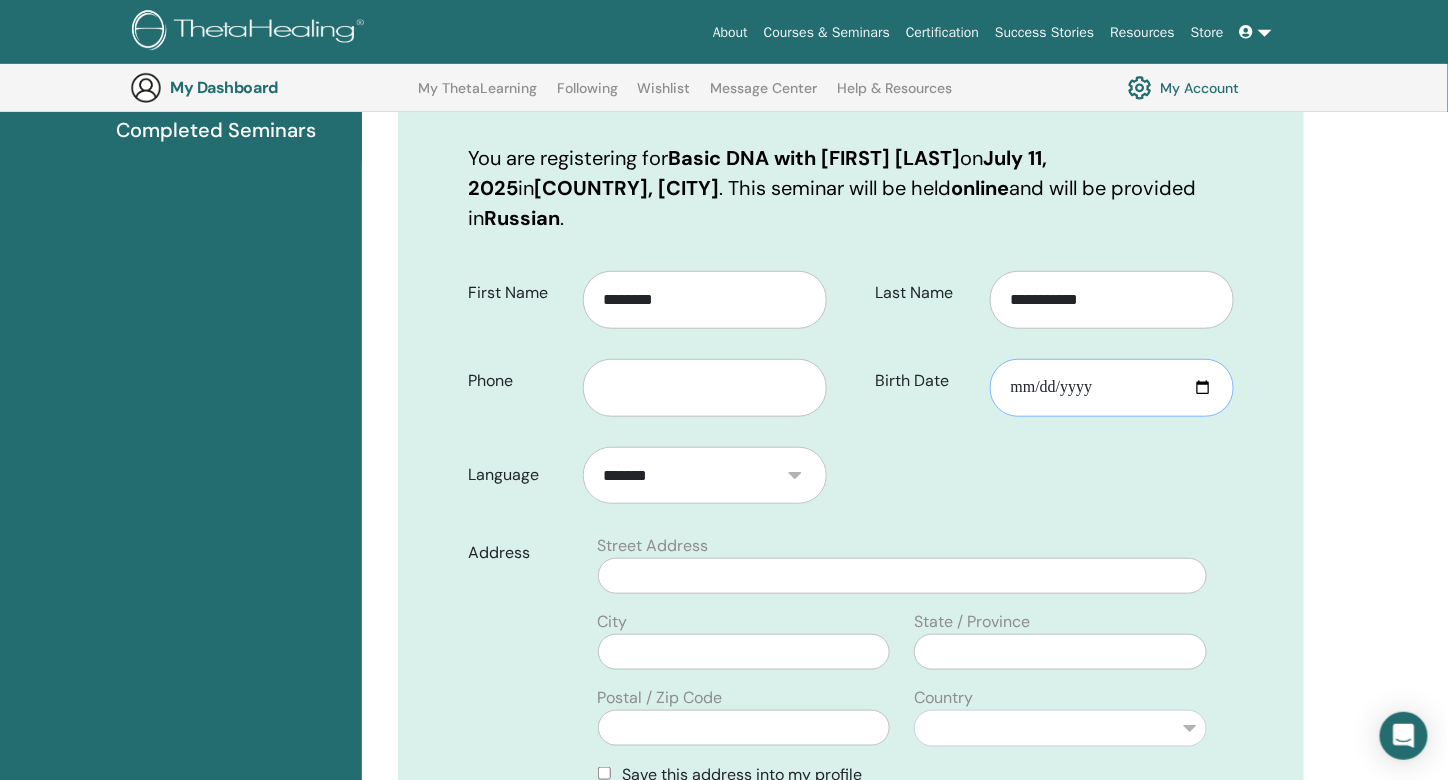 click on "Birth Date" at bounding box center [1112, 388] 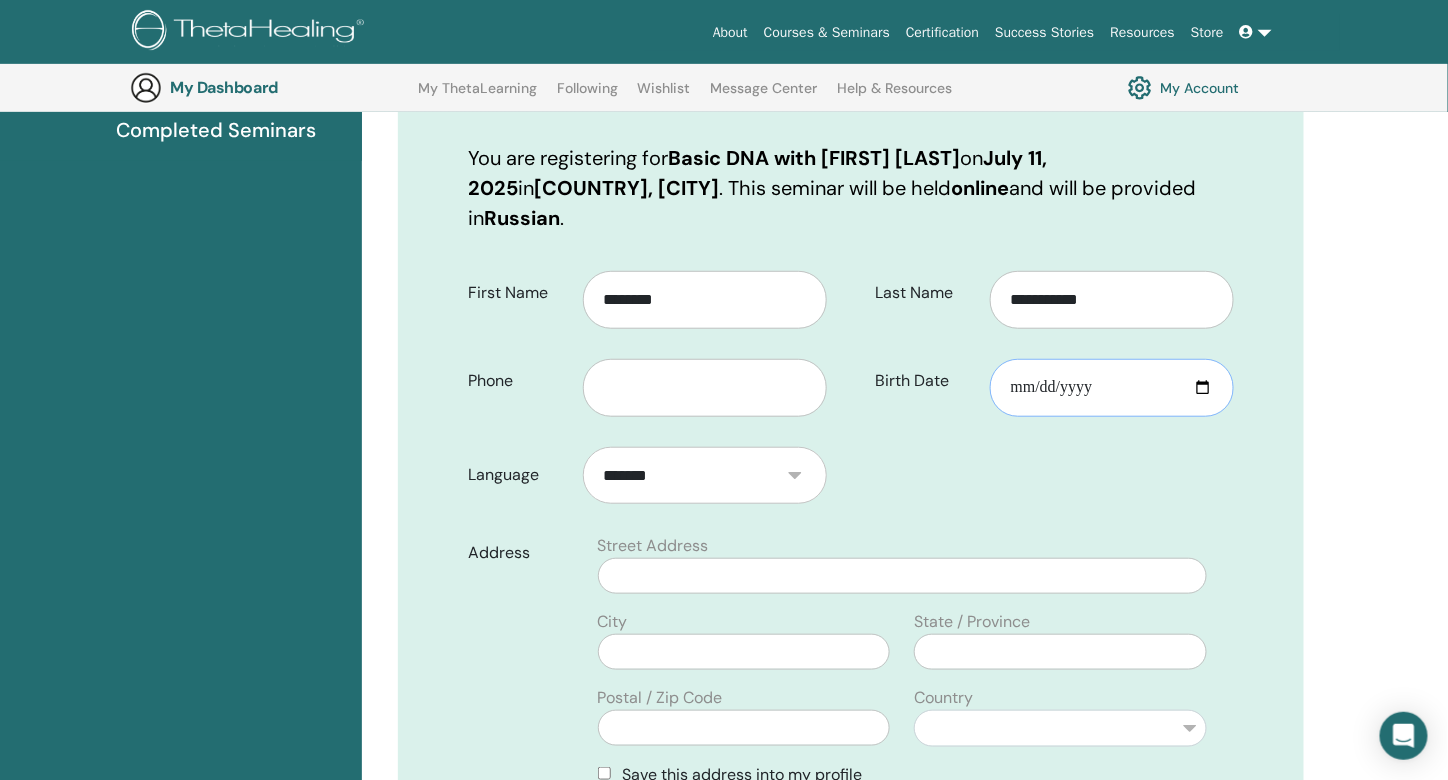 click on "**********" at bounding box center [1112, 388] 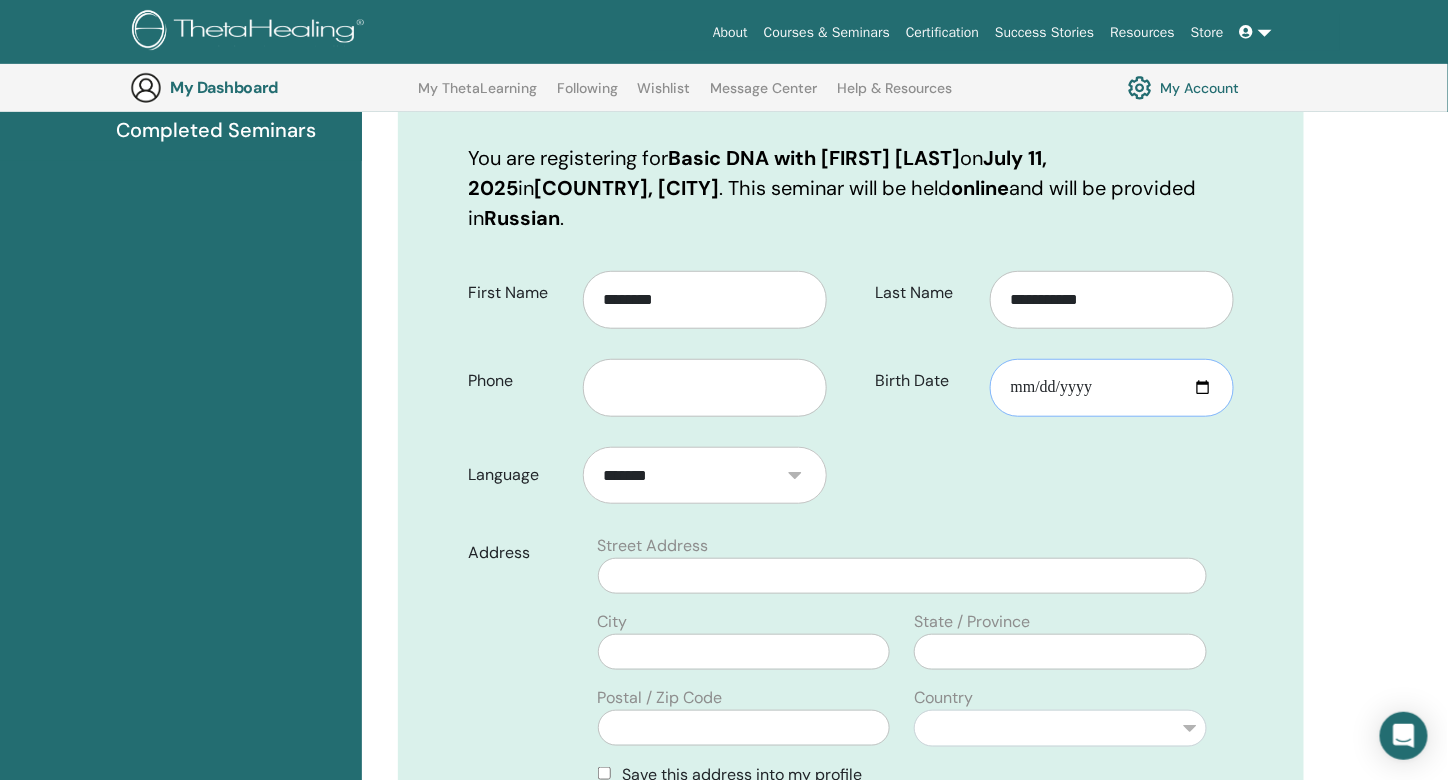 type on "**********" 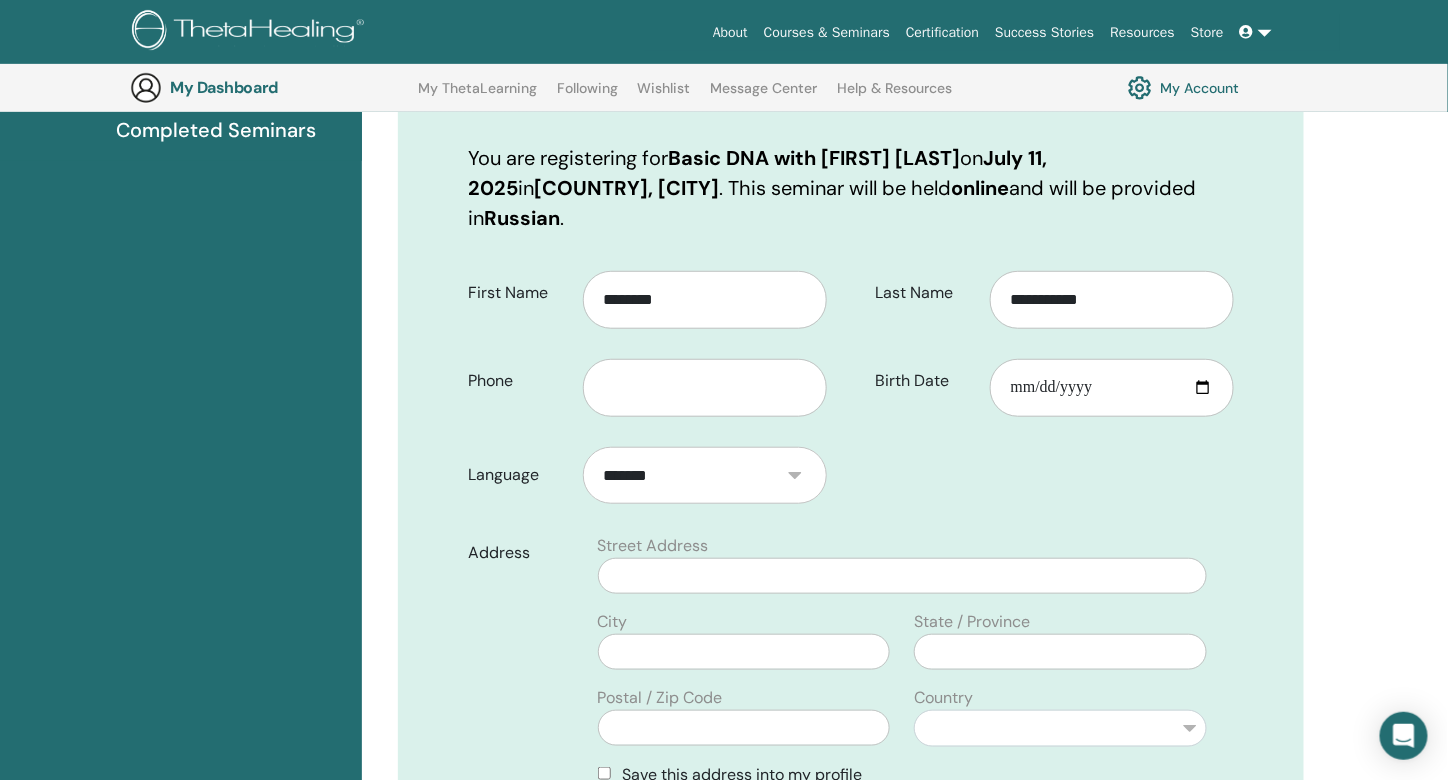click on "*******" at bounding box center (705, 475) 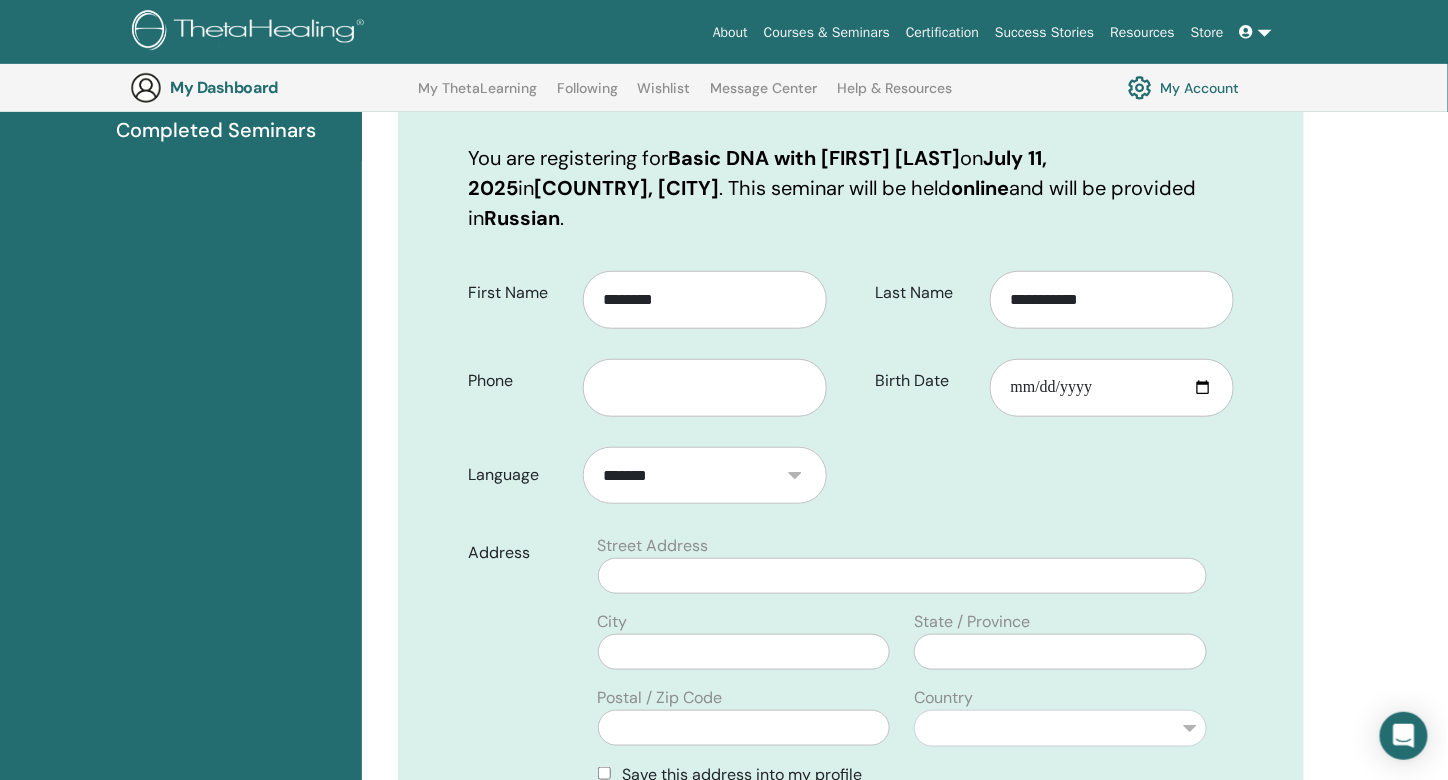 click on "**********" at bounding box center (851, 690) 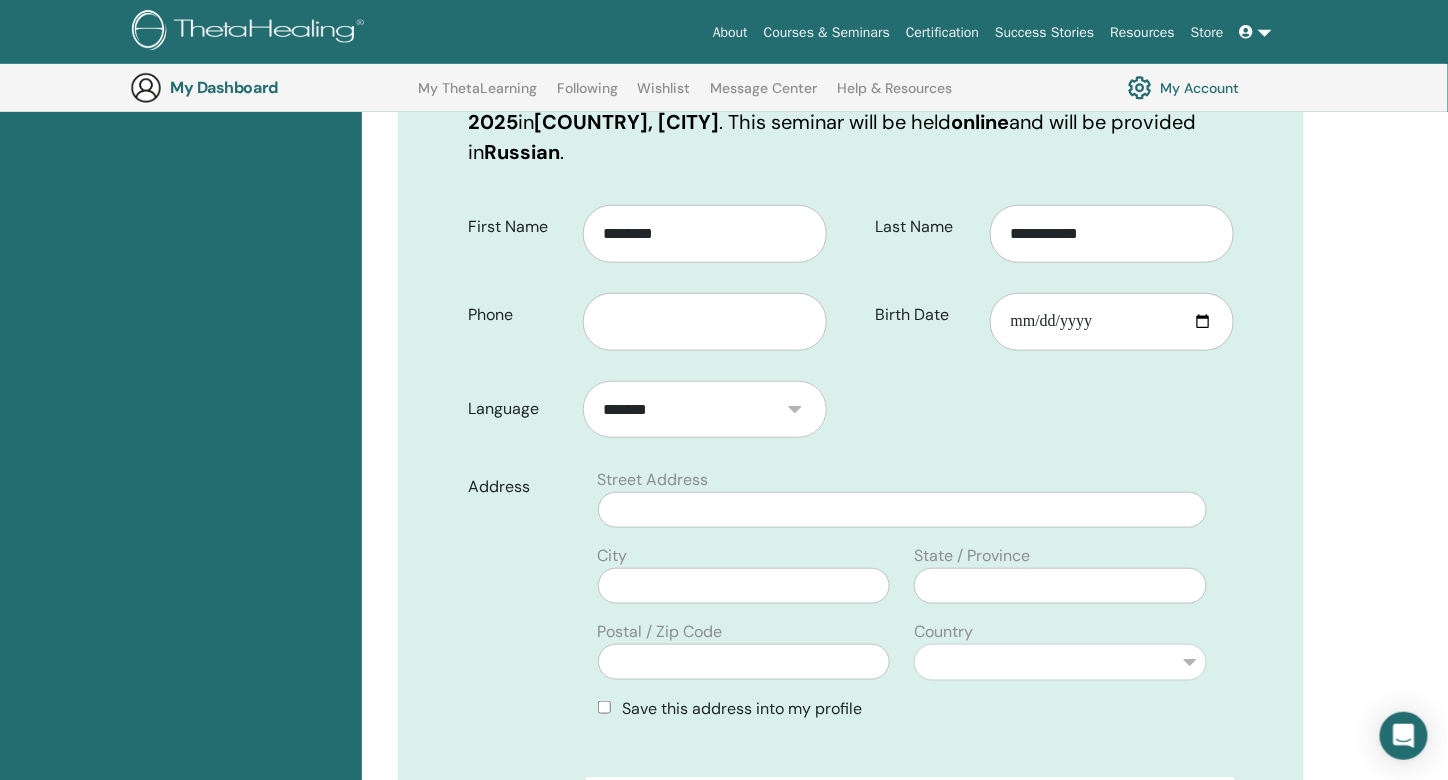 scroll, scrollTop: 248, scrollLeft: 0, axis: vertical 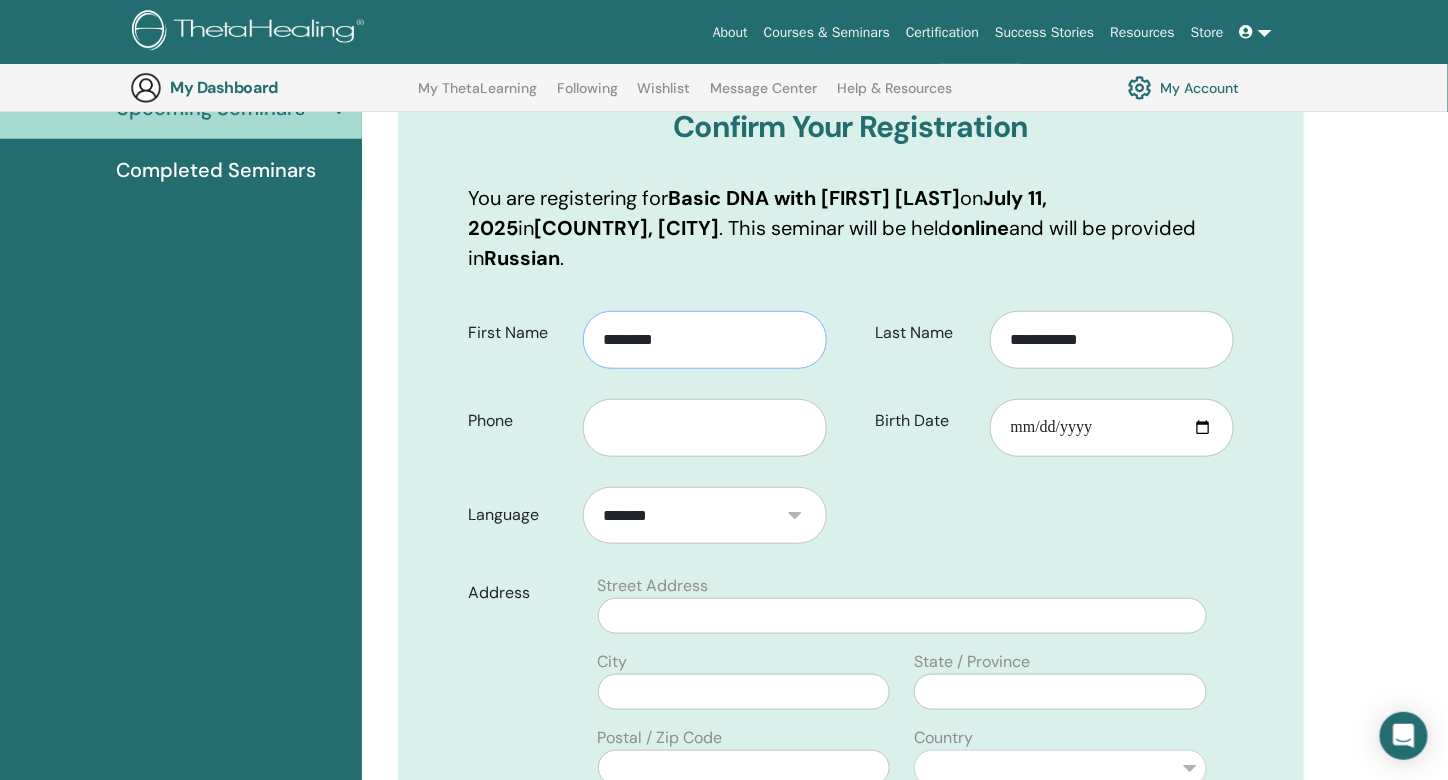 drag, startPoint x: 656, startPoint y: 290, endPoint x: 403, endPoint y: 297, distance: 253.09682 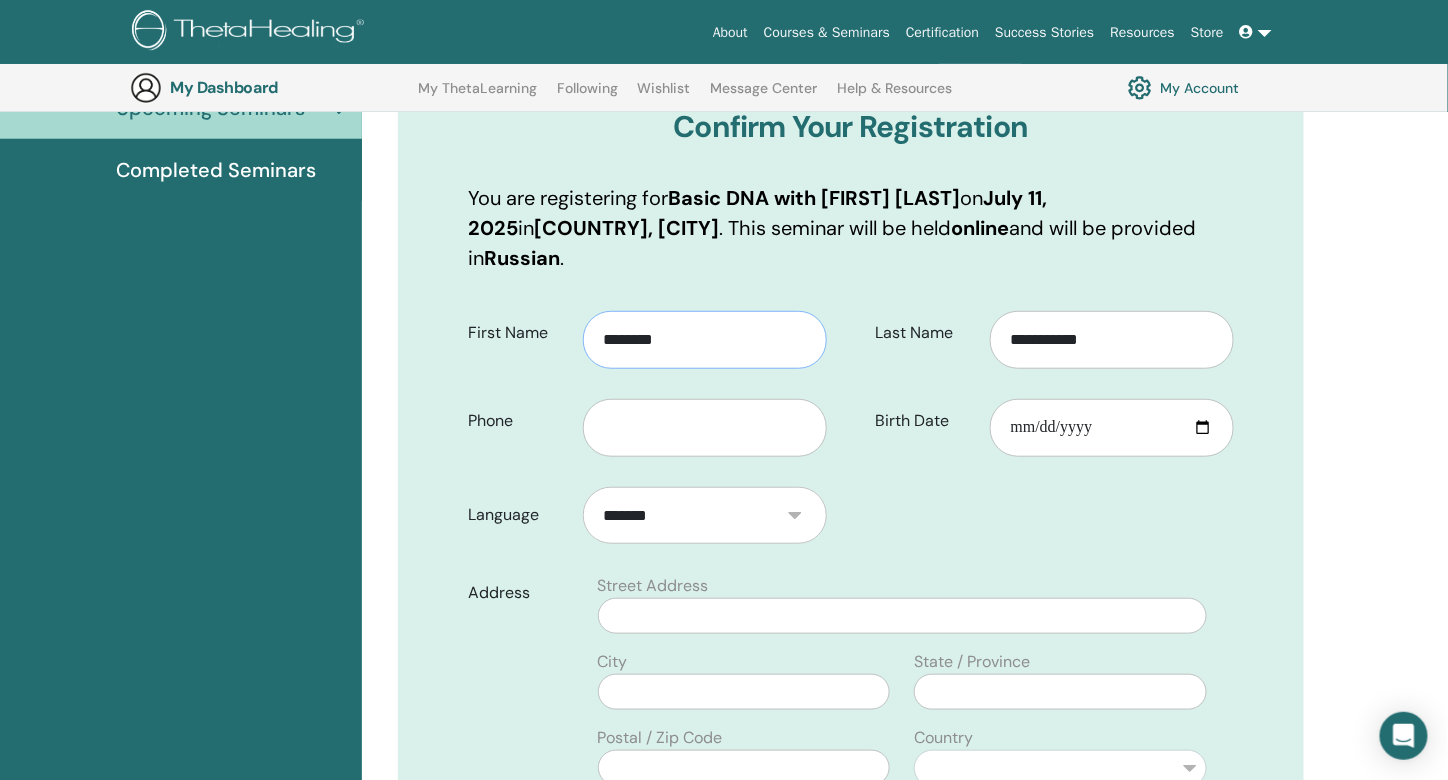 click on "**********" at bounding box center [851, 694] 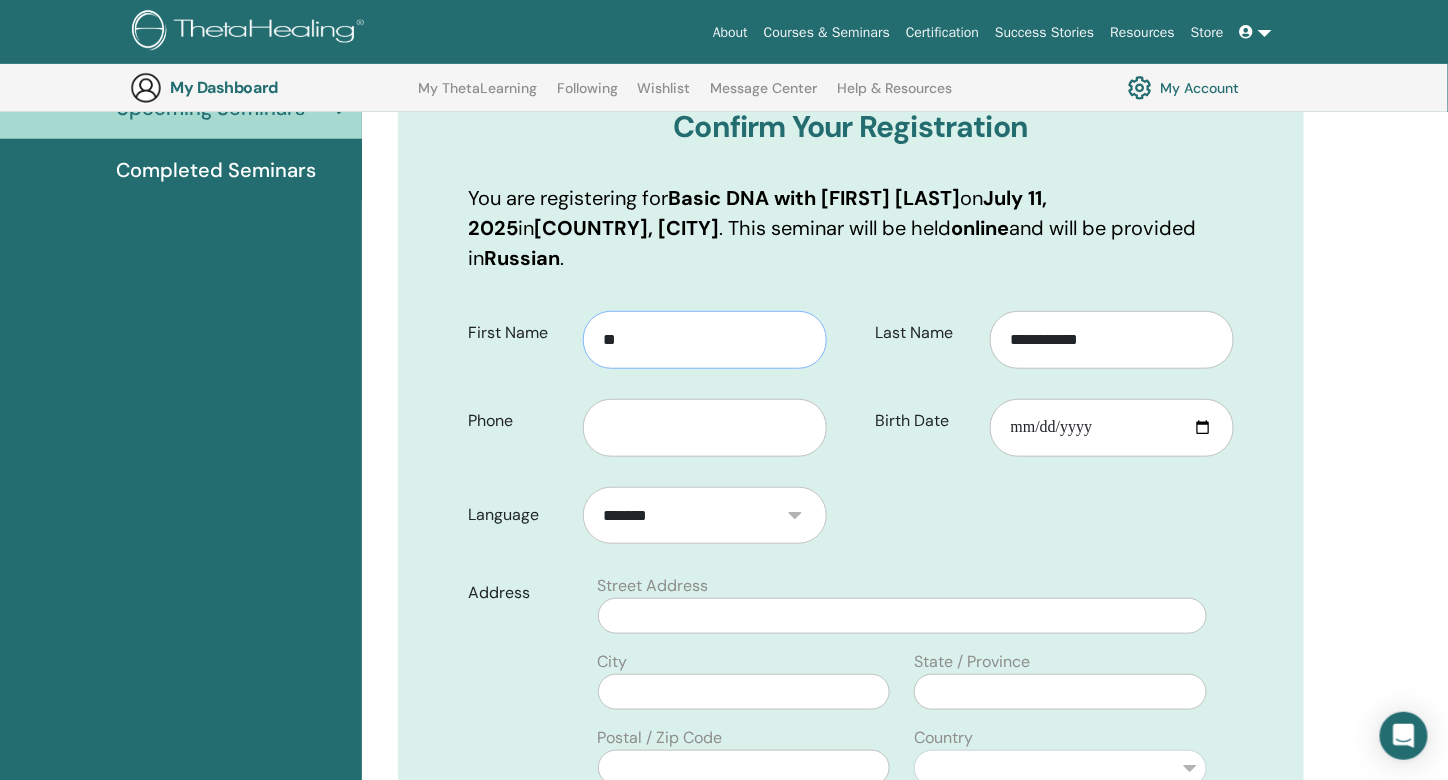 type on "*" 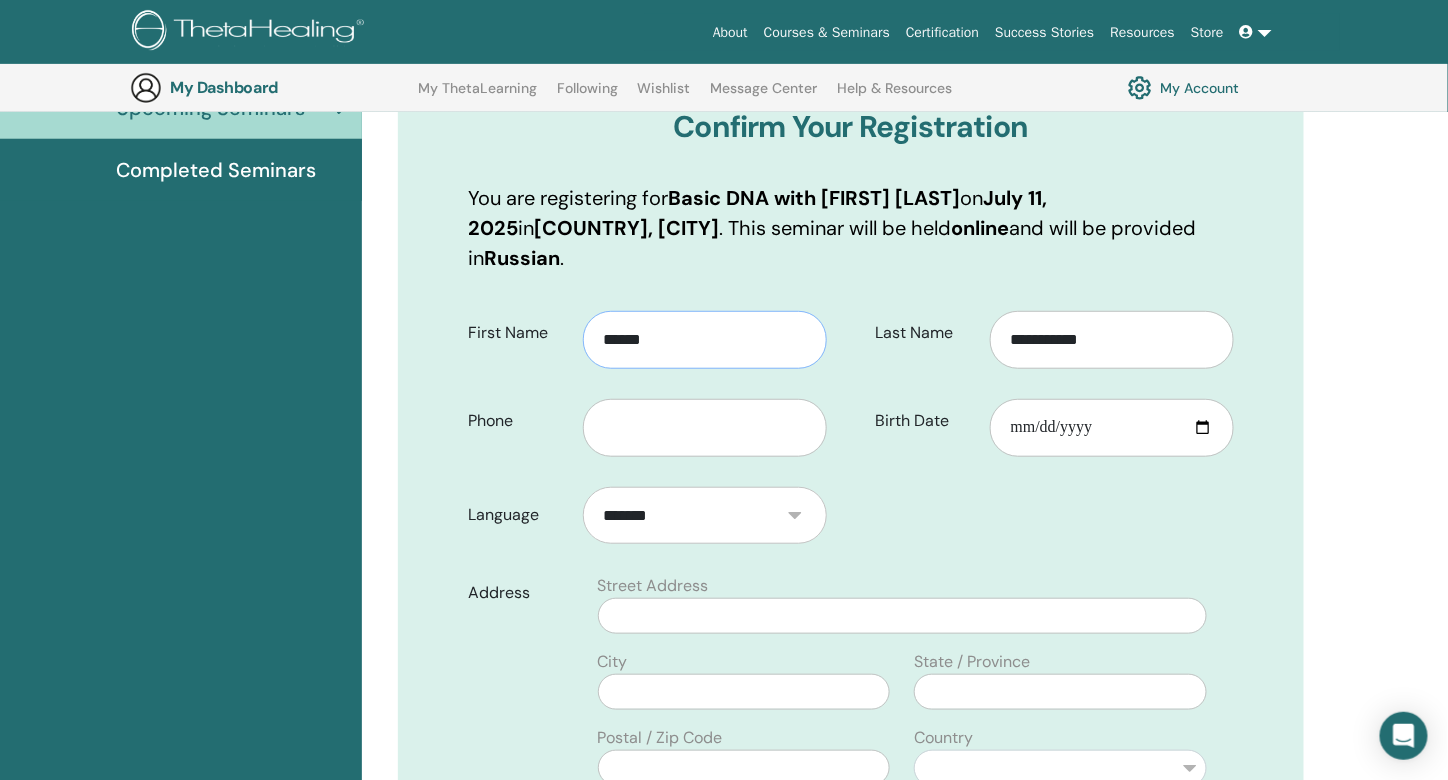 type on "******" 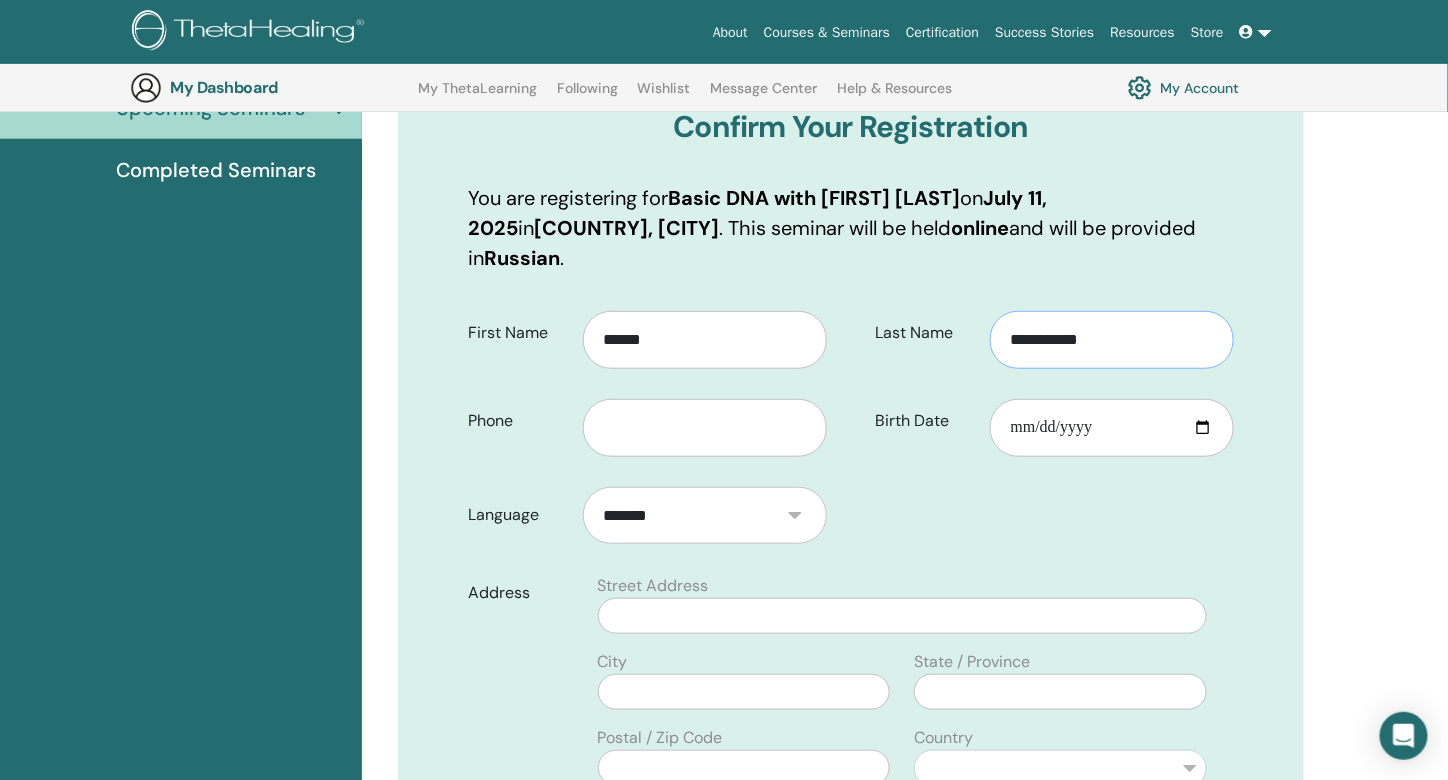 drag, startPoint x: 1160, startPoint y: 309, endPoint x: 825, endPoint y: 250, distance: 340.15585 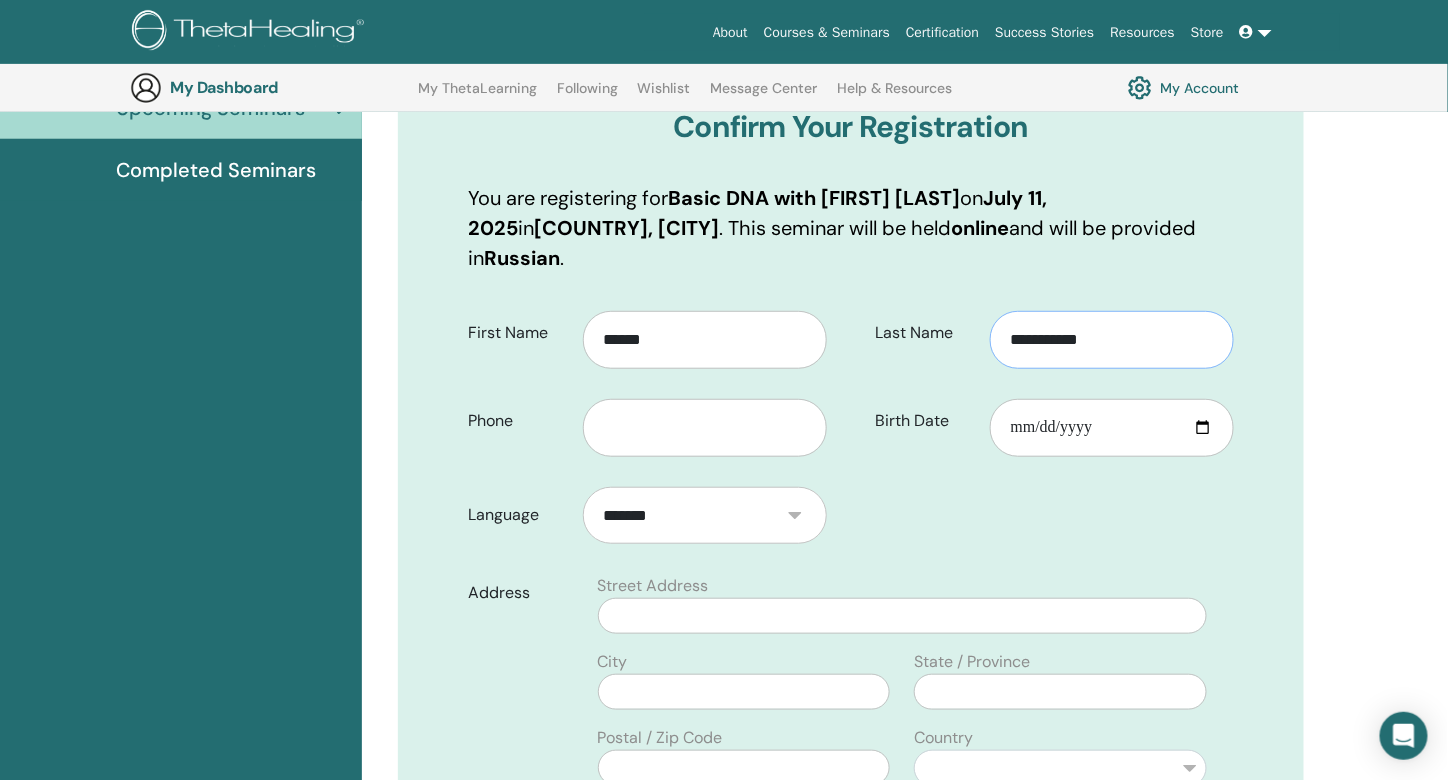 click on "**********" at bounding box center (851, 694) 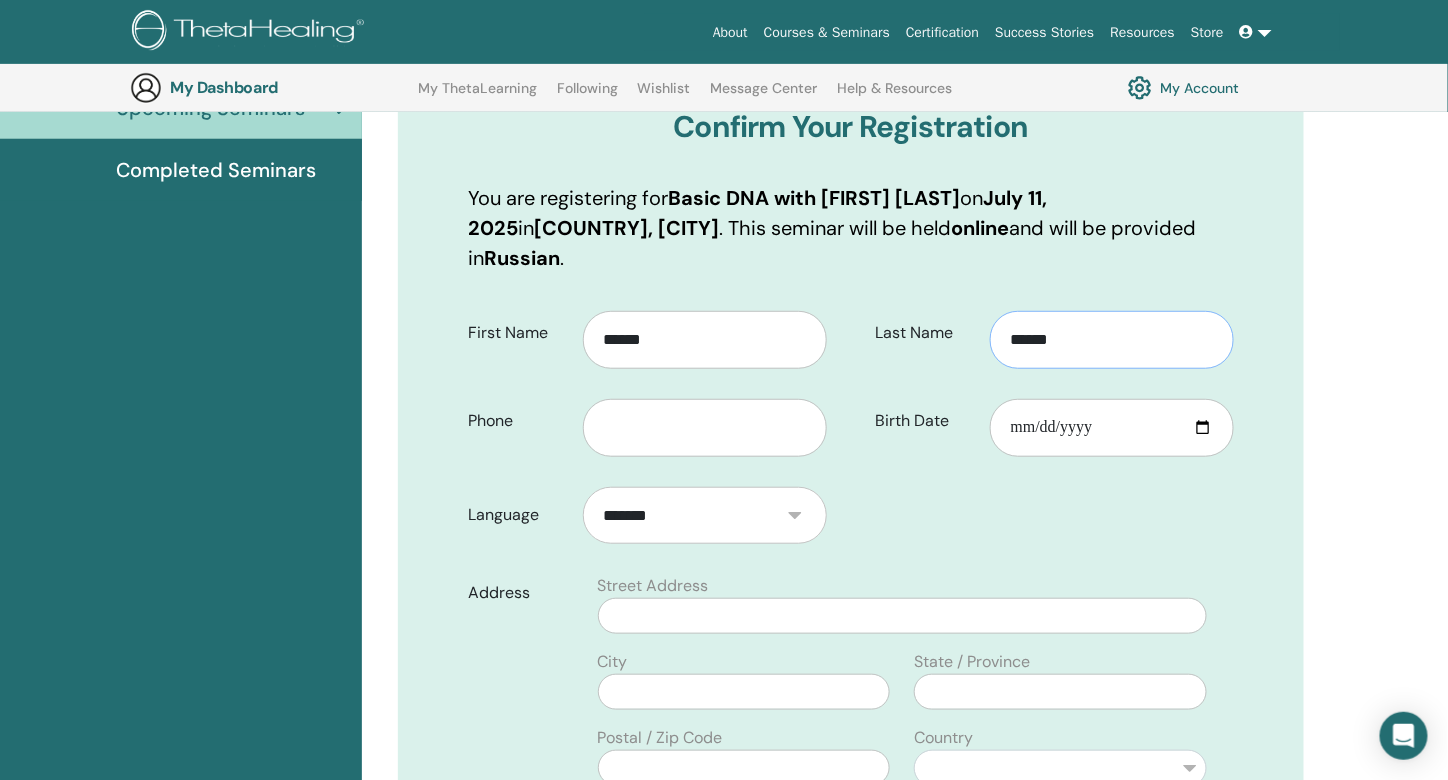 type on "******" 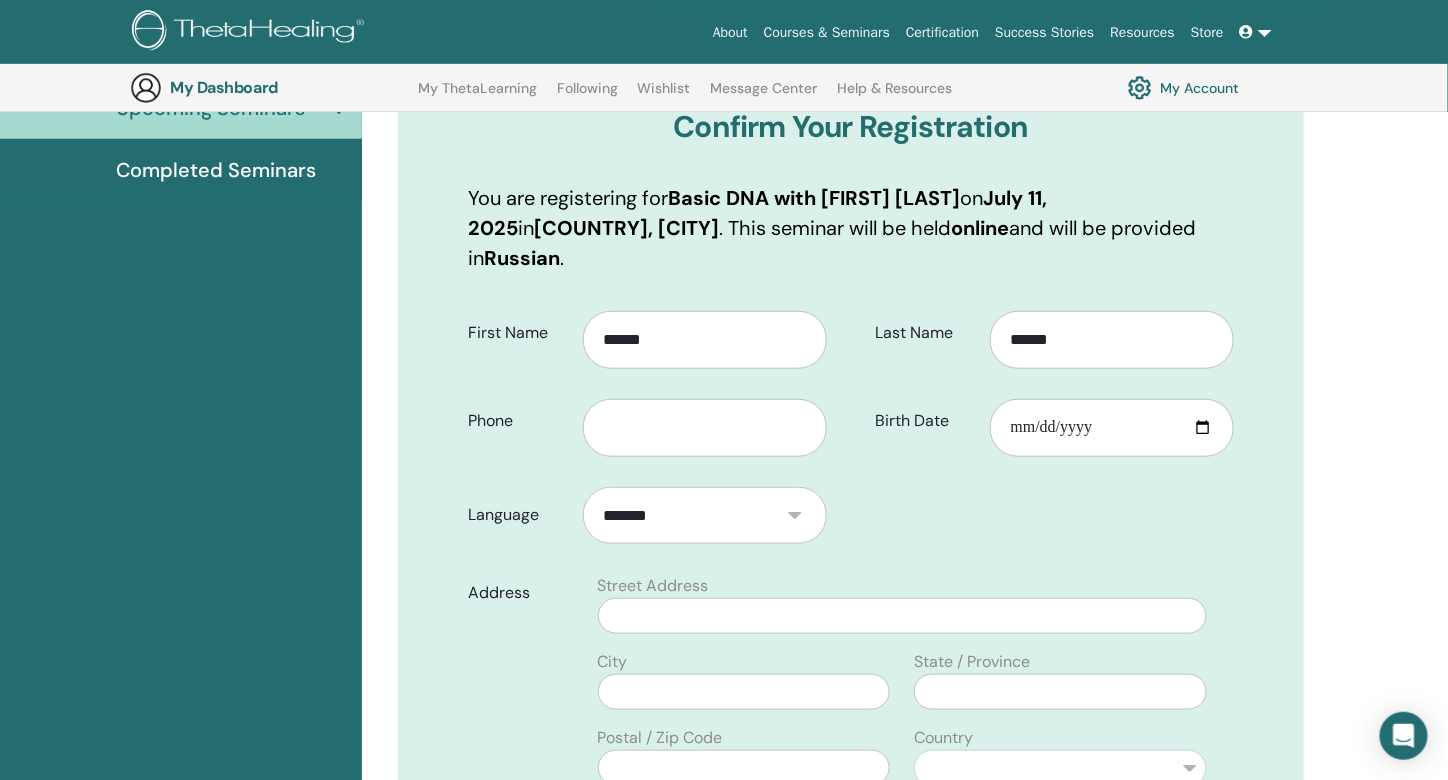 click on "Street Address" at bounding box center [902, 604] 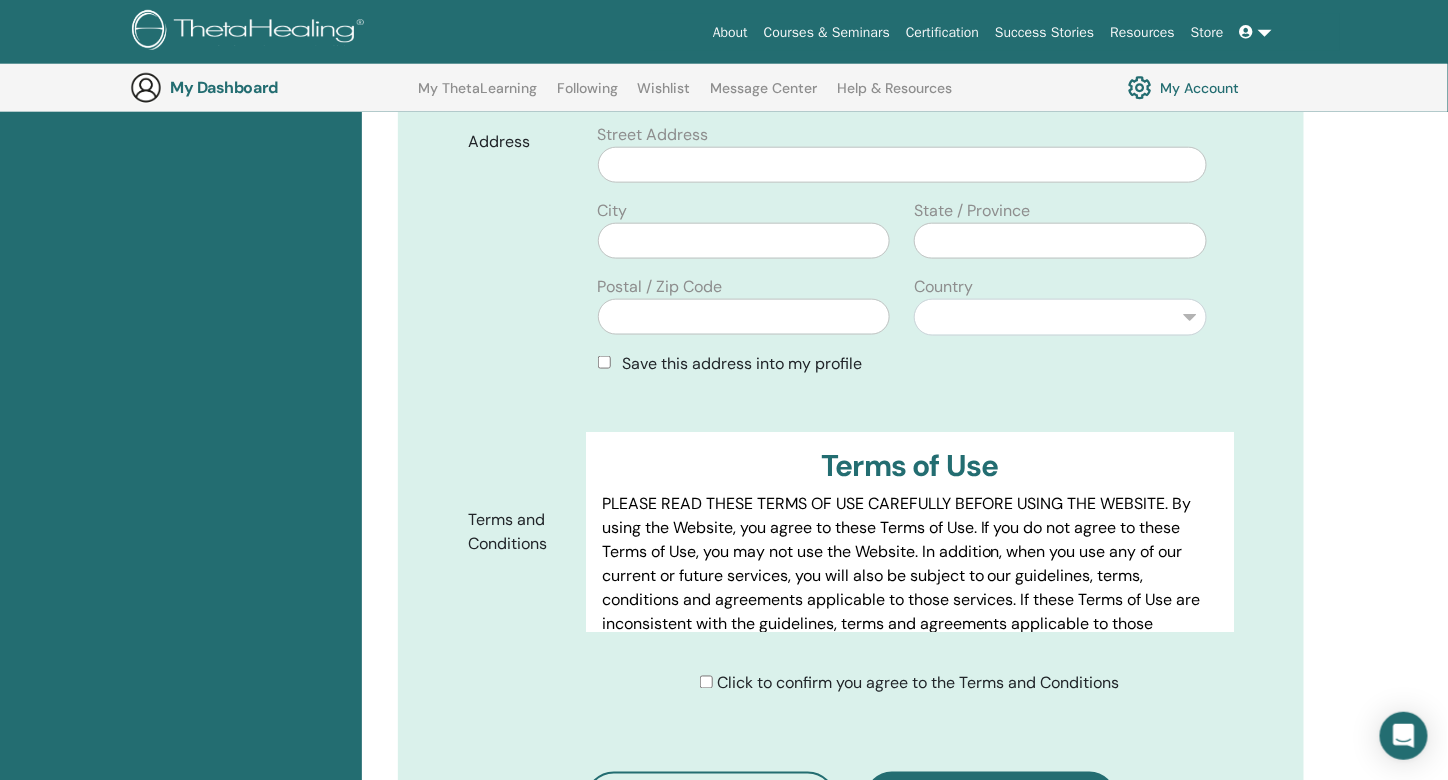 scroll, scrollTop: 728, scrollLeft: 0, axis: vertical 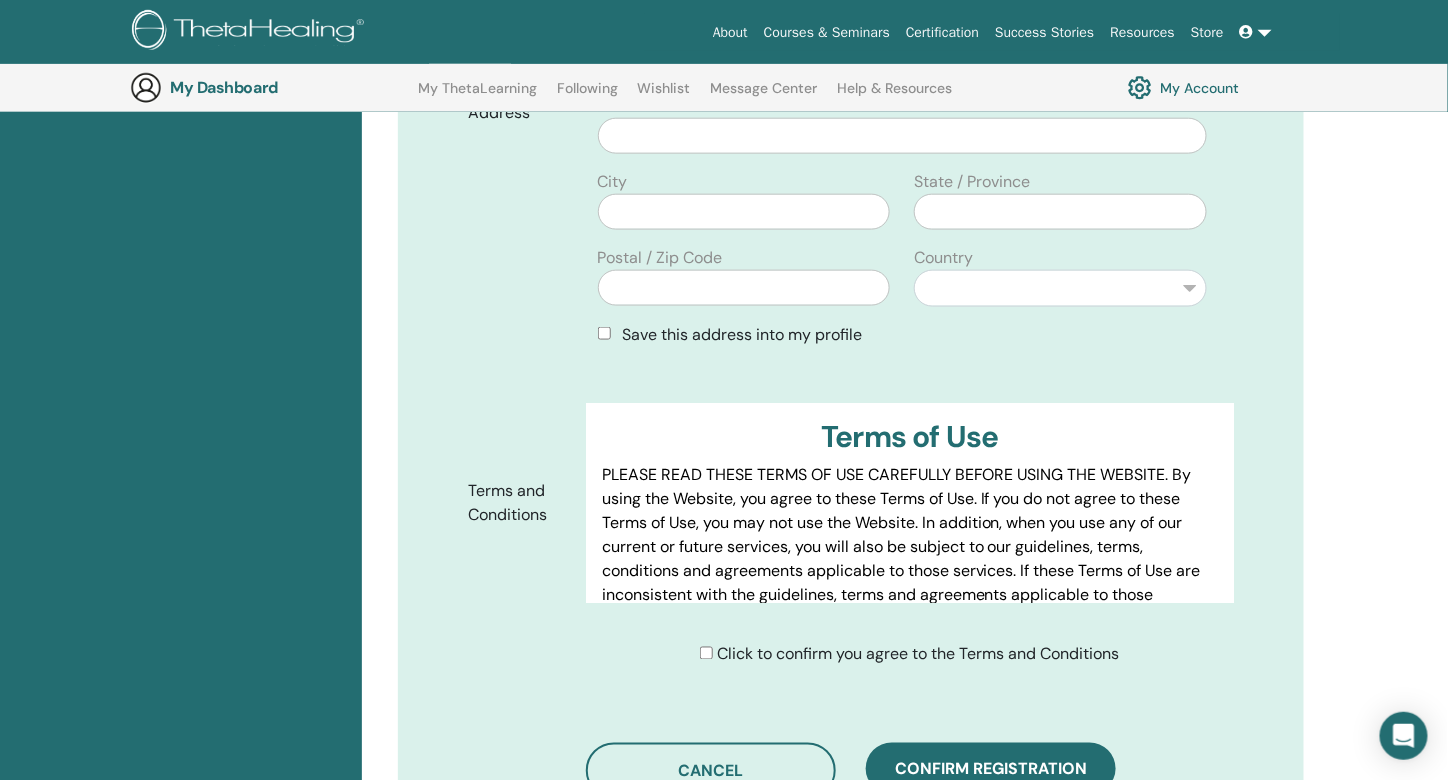 click on "Click to confirm you agree to the Terms and Conditions" at bounding box center [918, 654] 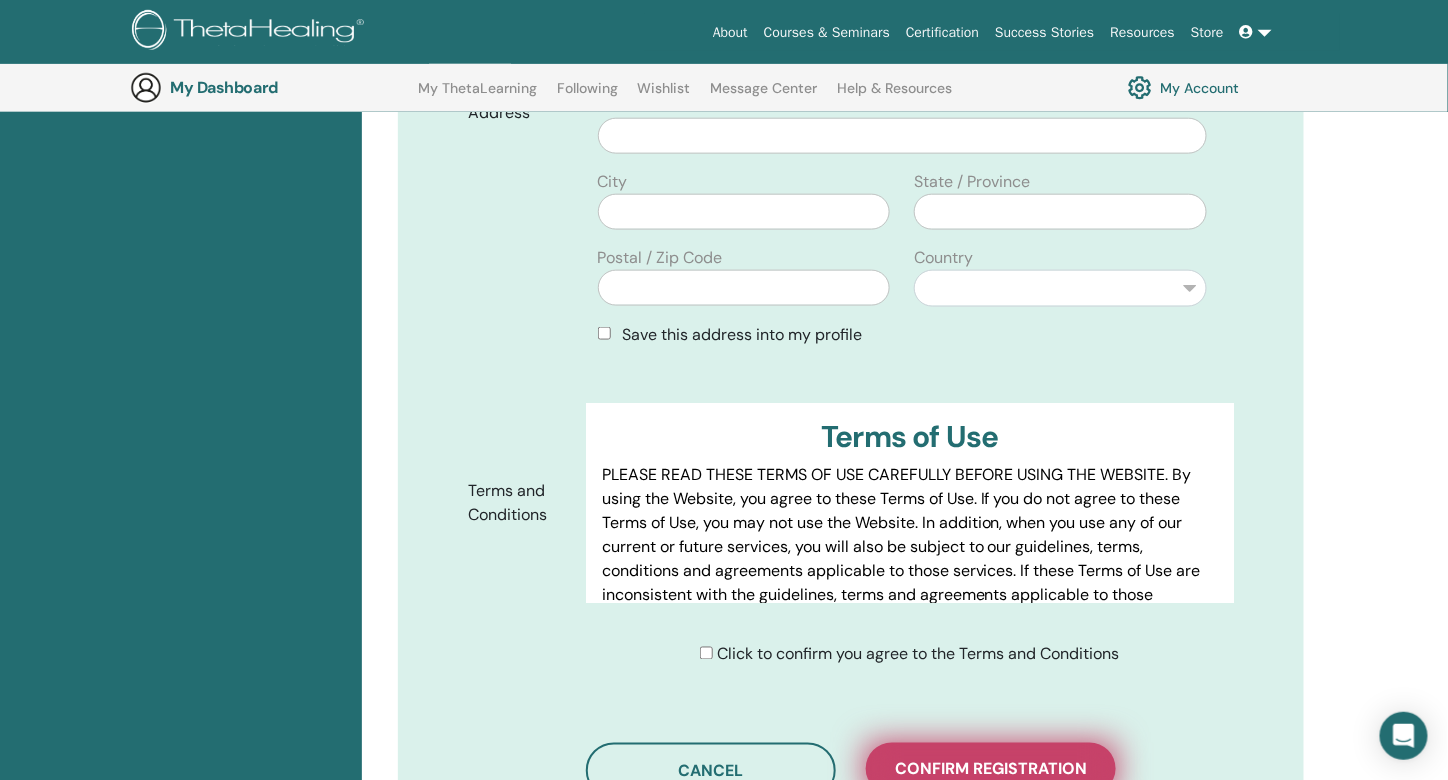 click on "Confirm registration" at bounding box center [991, 769] 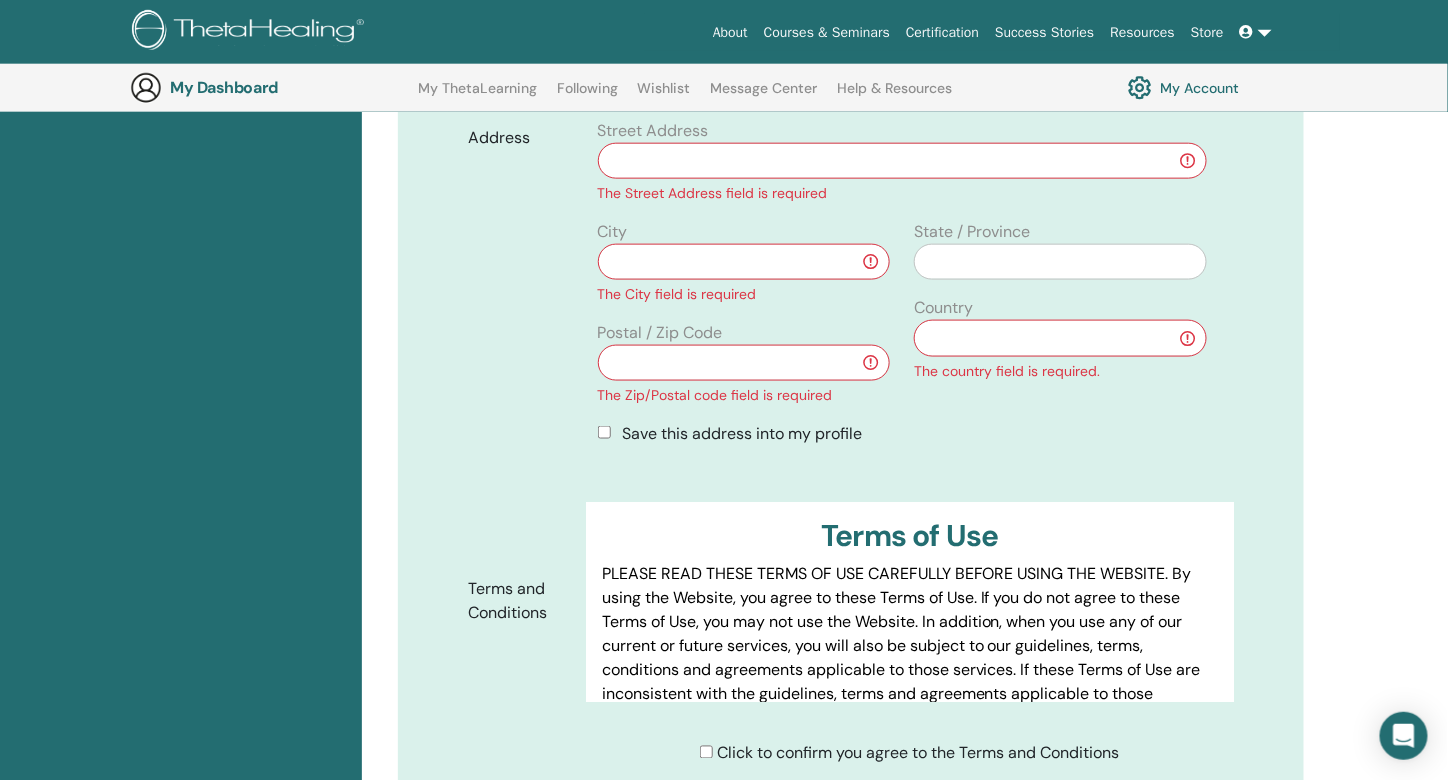 type 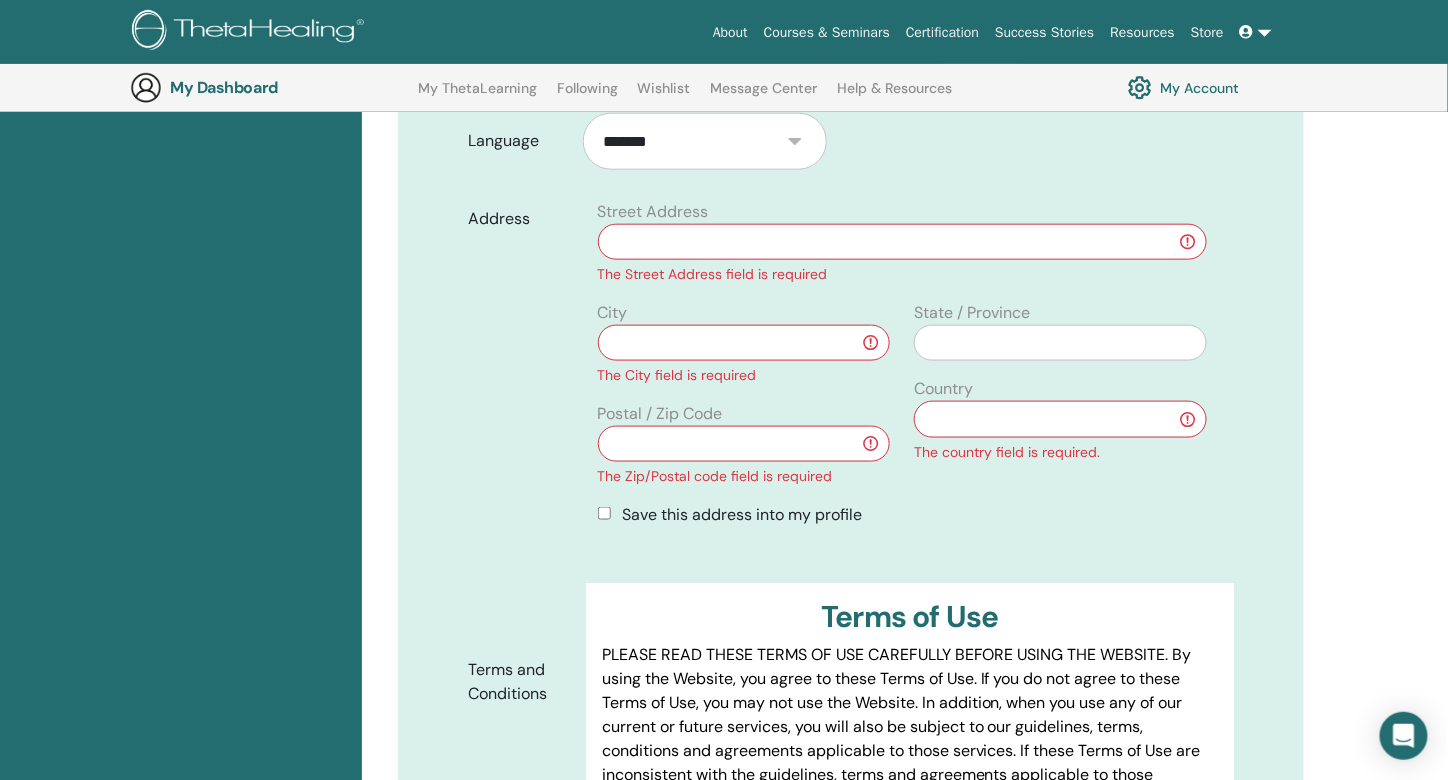 scroll, scrollTop: 608, scrollLeft: 0, axis: vertical 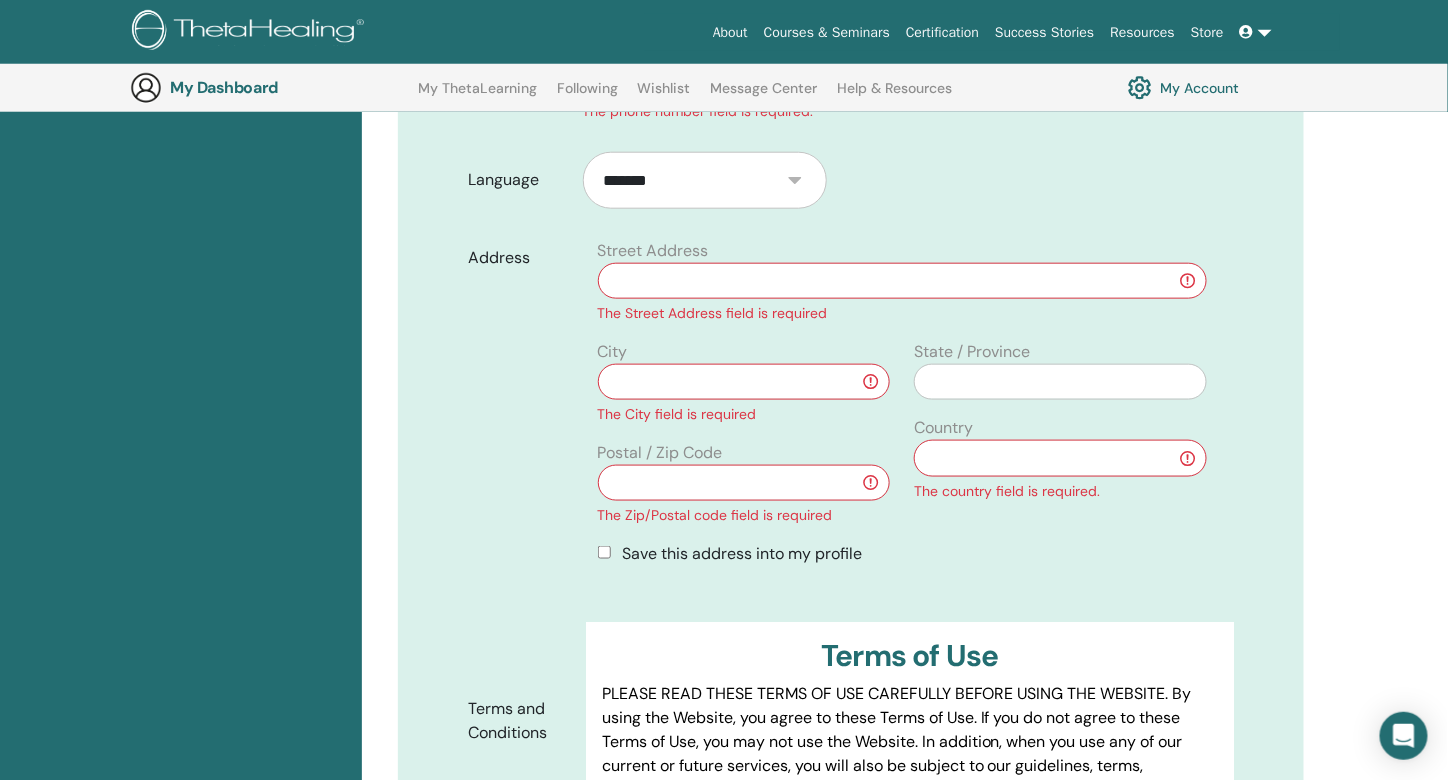 click at bounding box center [902, 281] 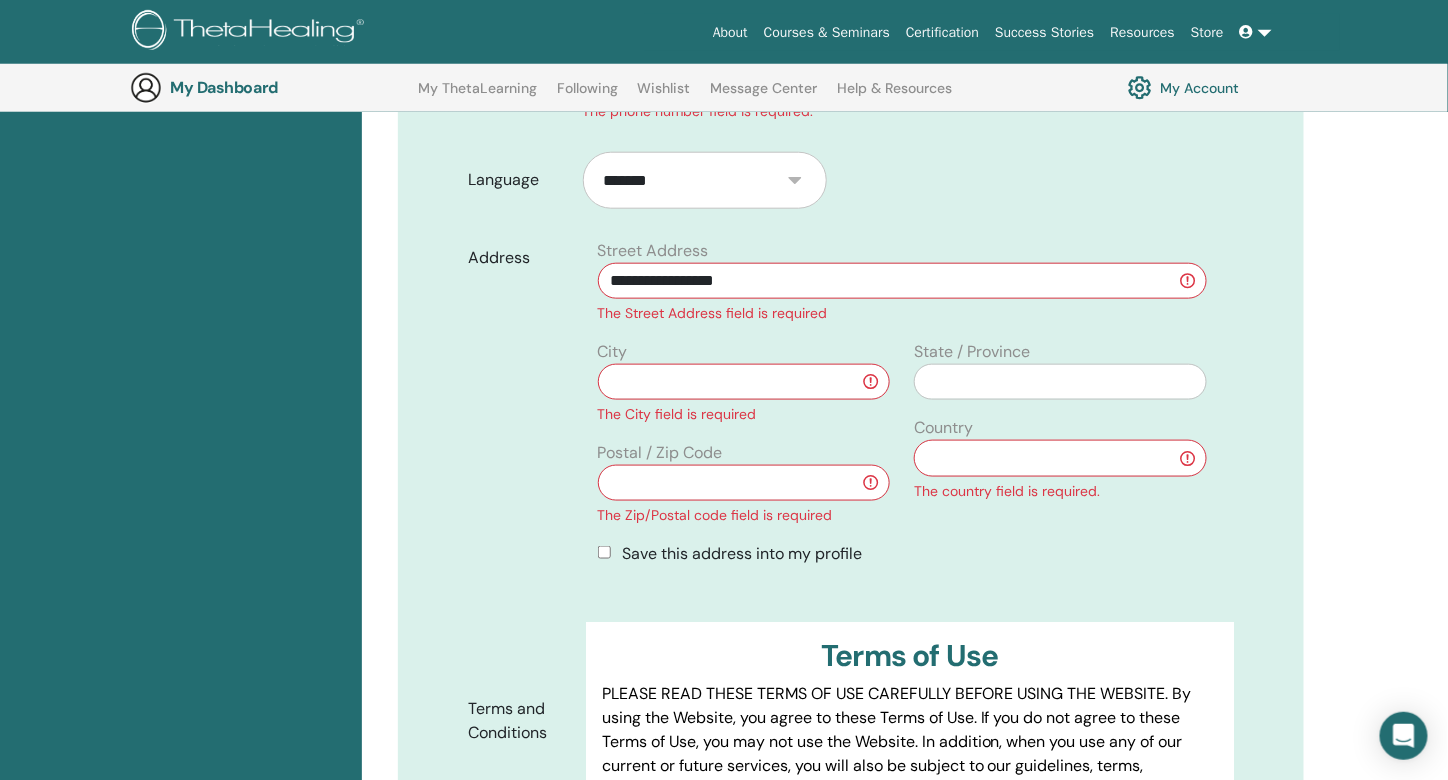 type on "**********" 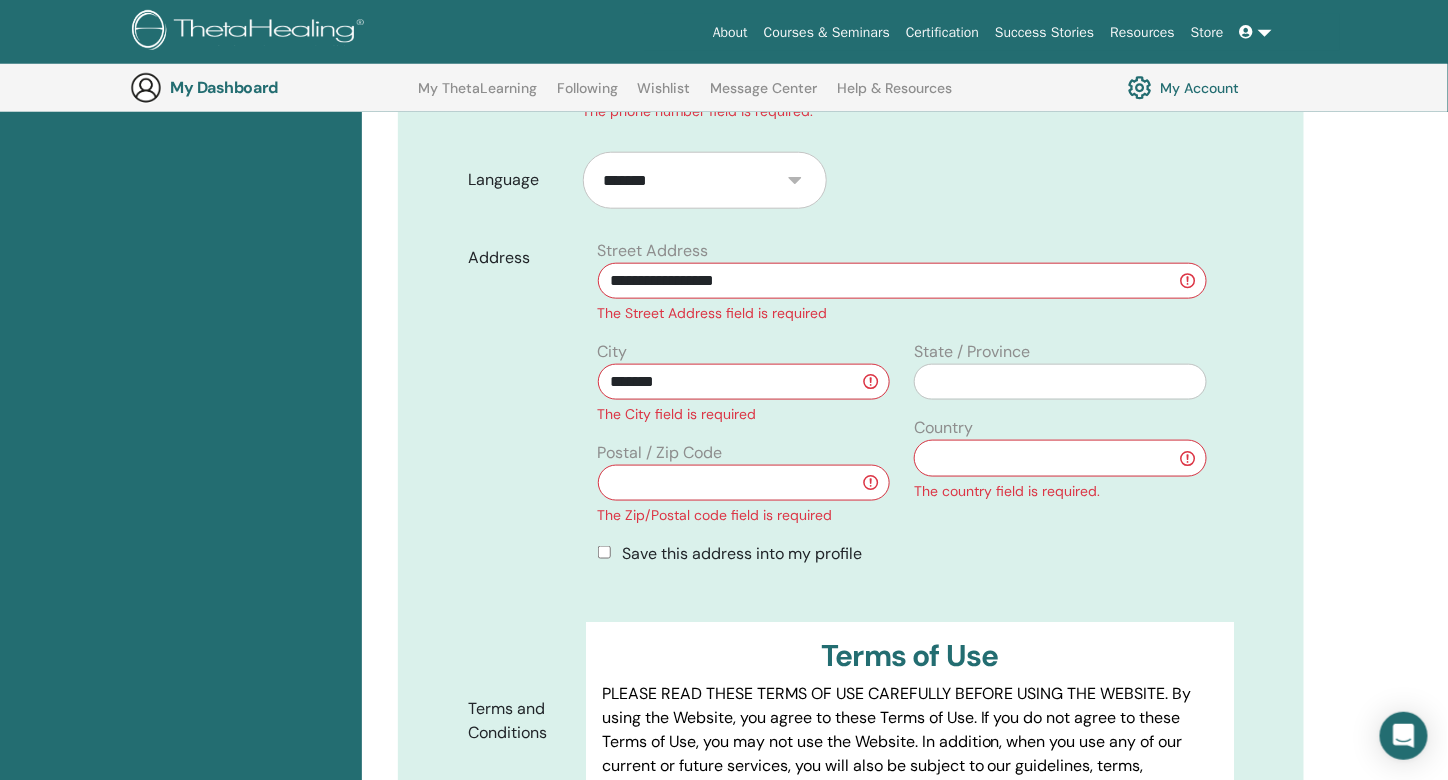type on "*******" 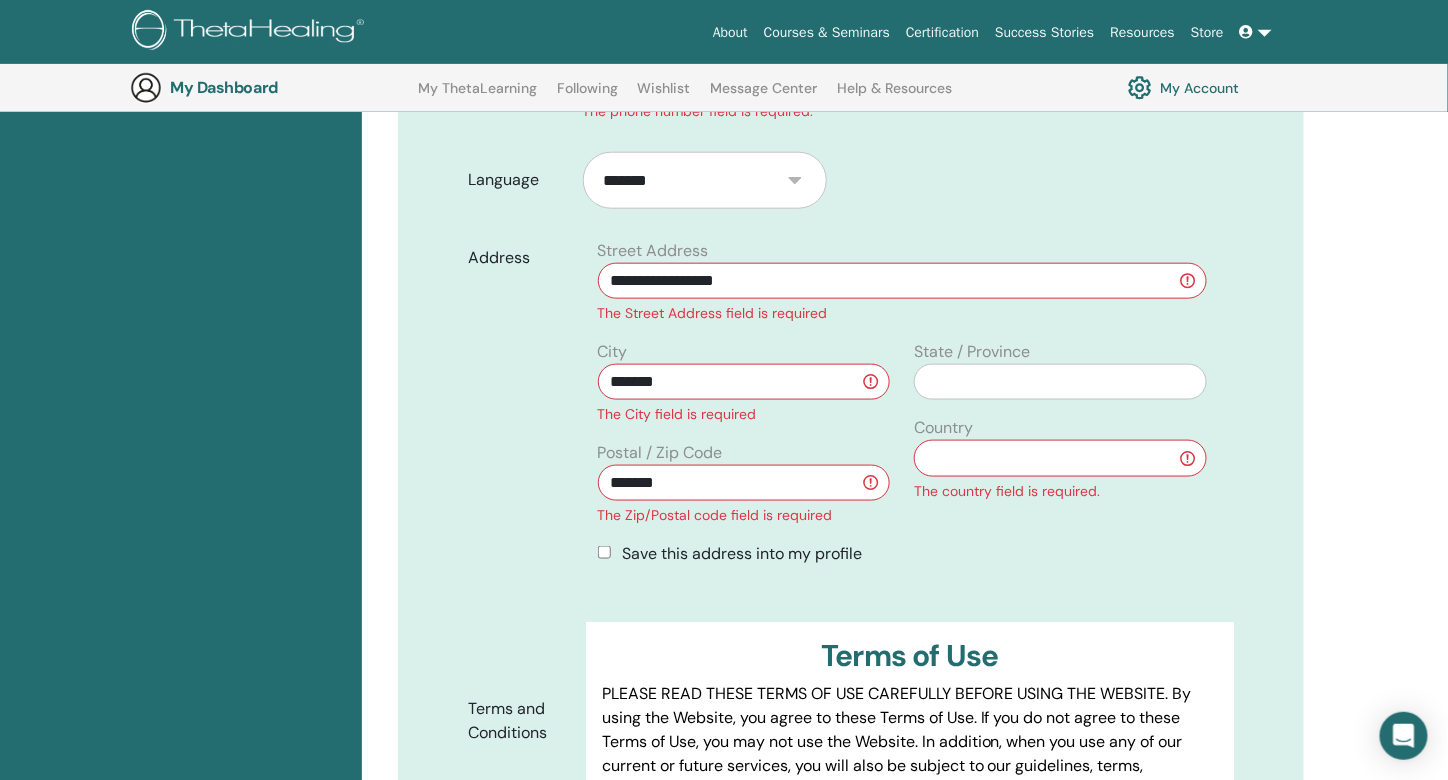 type on "*******" 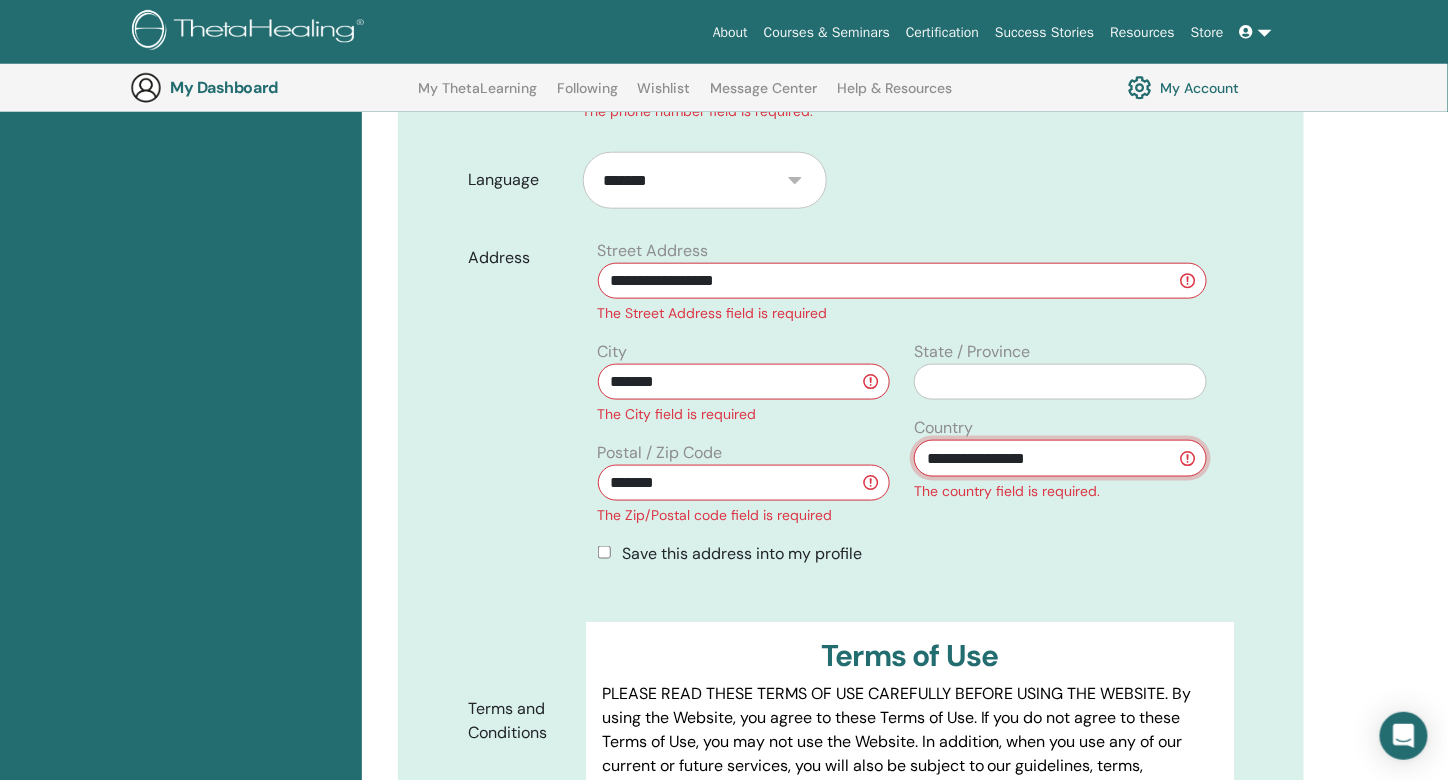 select on "***" 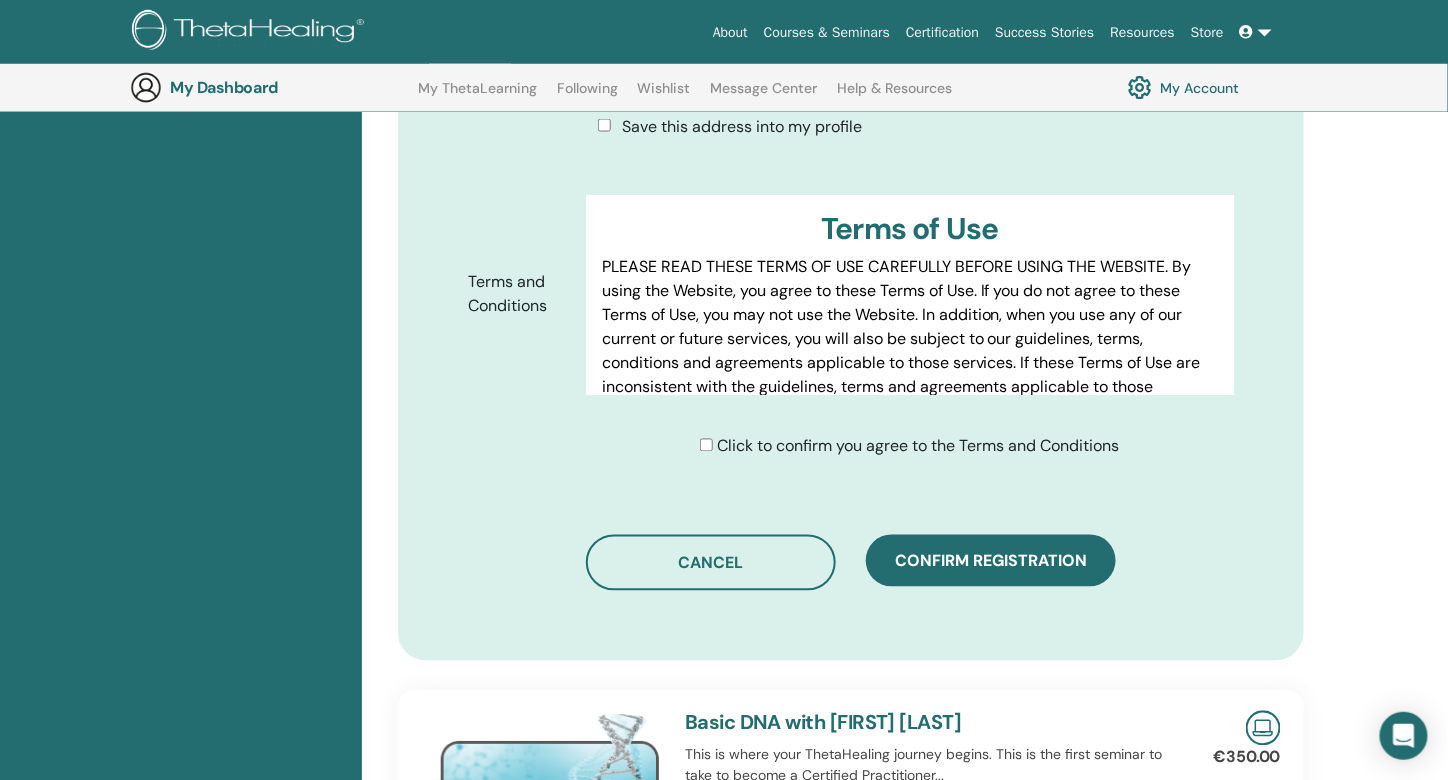 scroll, scrollTop: 1062, scrollLeft: 0, axis: vertical 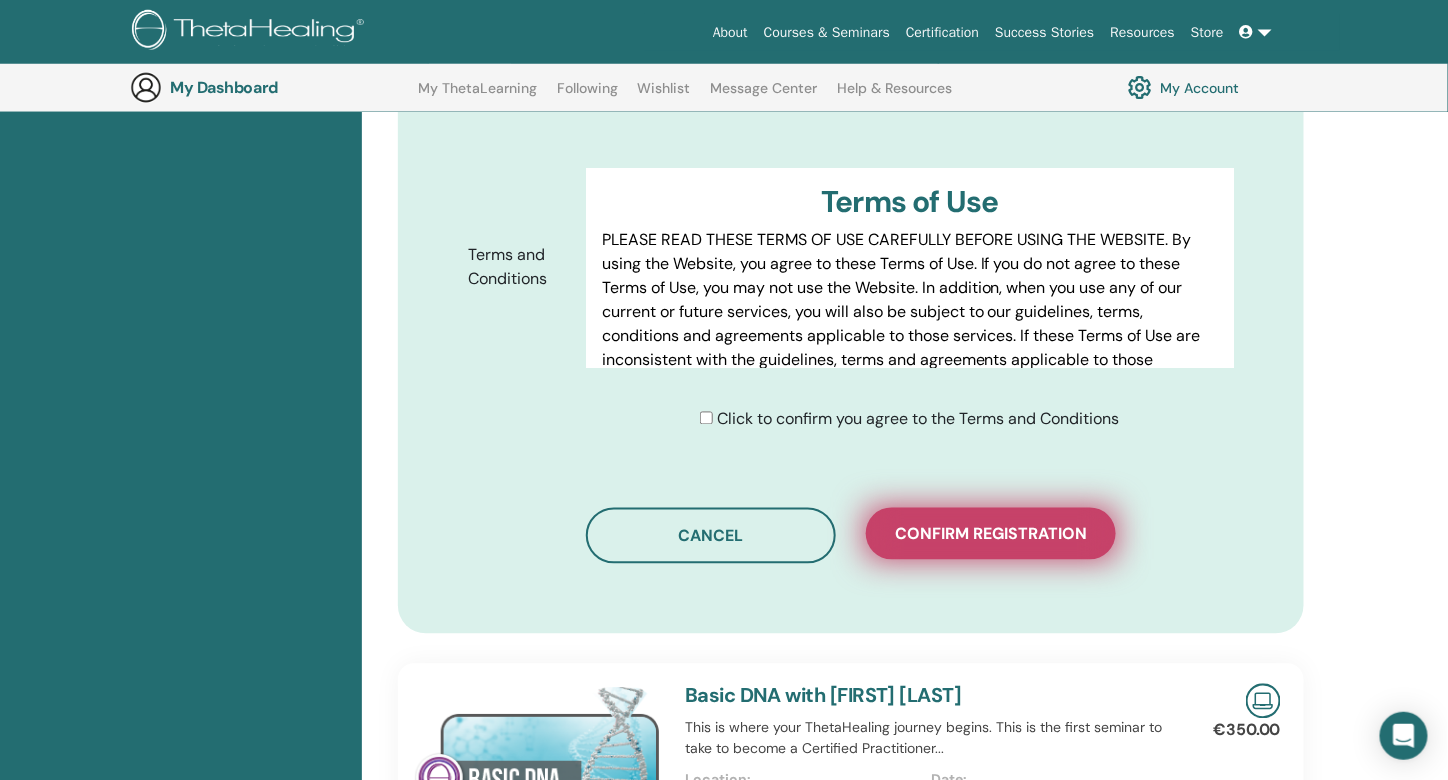click on "Confirm registration" at bounding box center [991, 534] 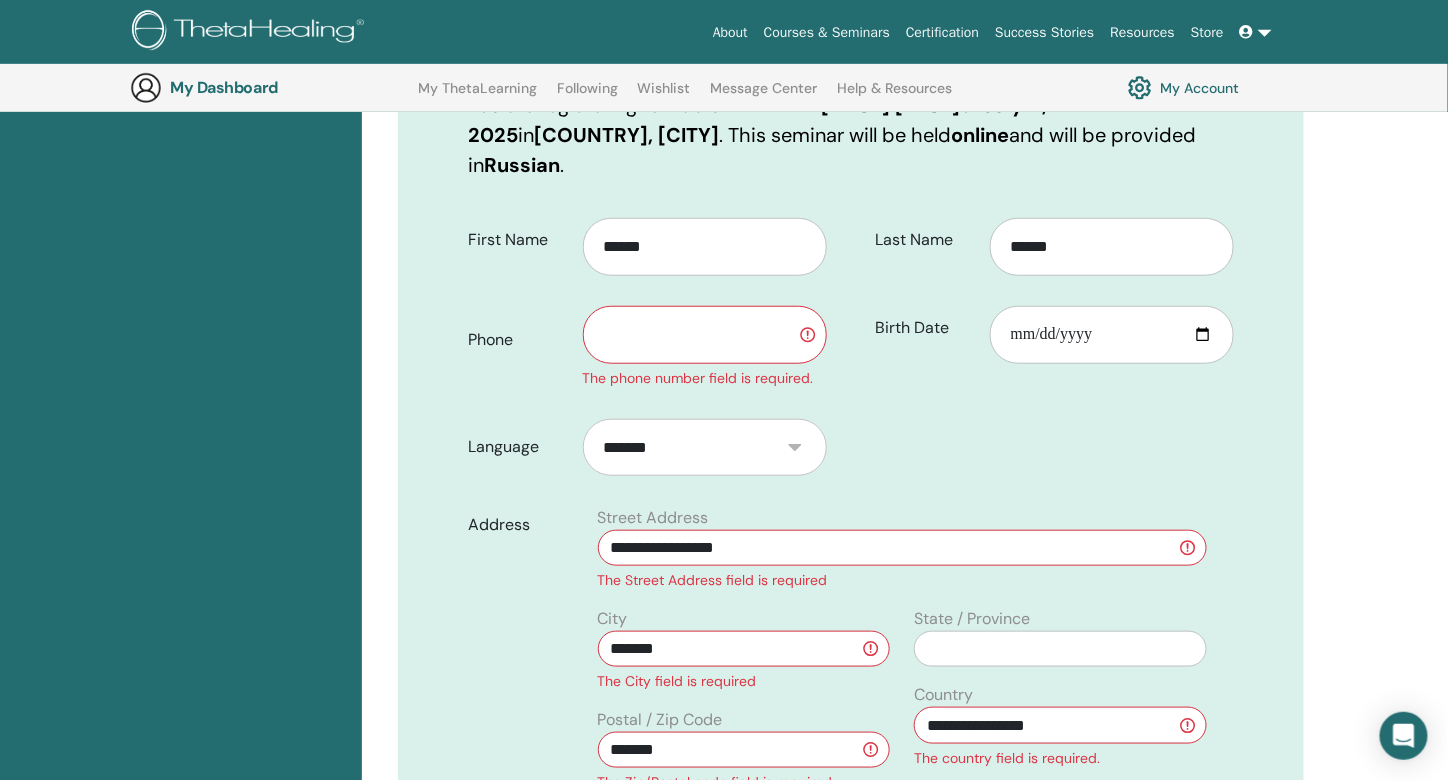 scroll, scrollTop: 330, scrollLeft: 0, axis: vertical 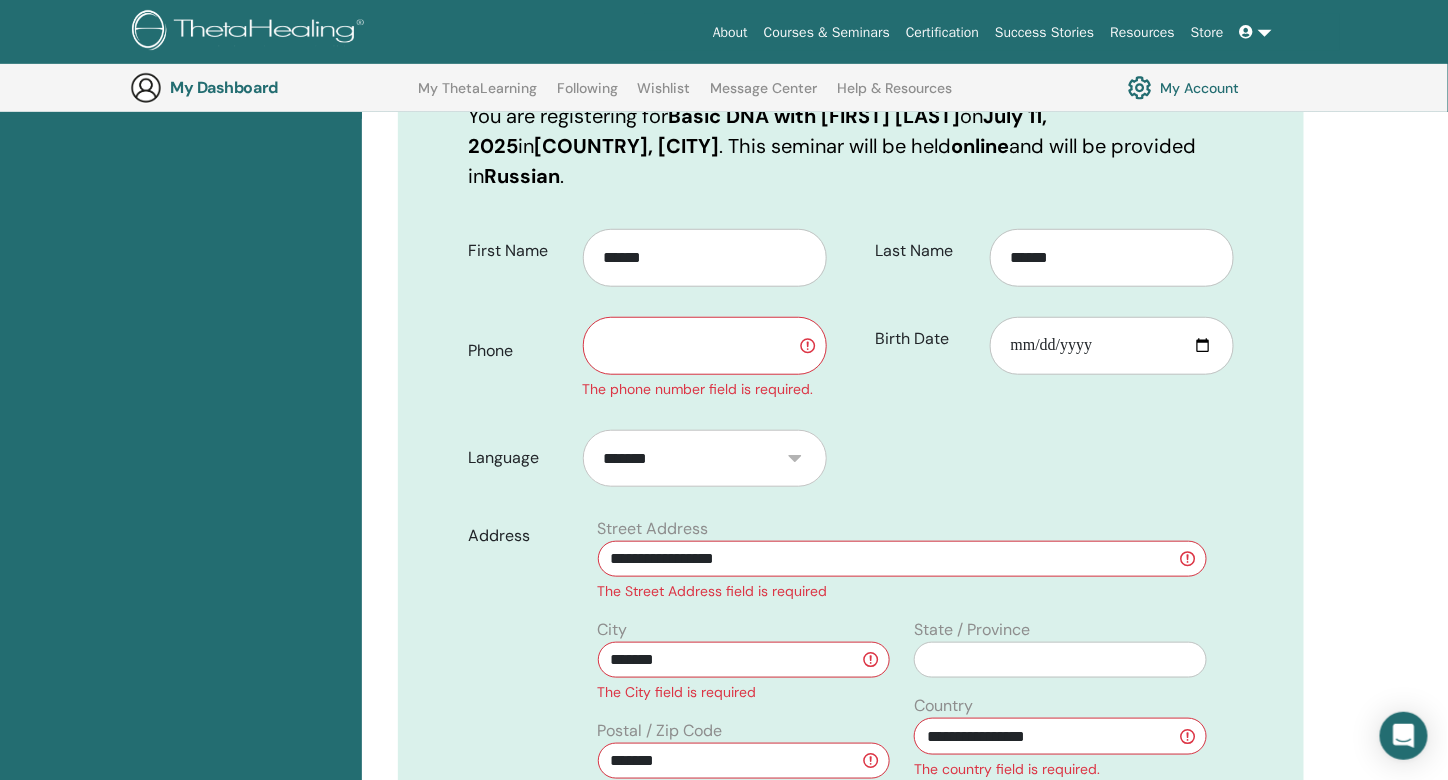 click at bounding box center [705, 346] 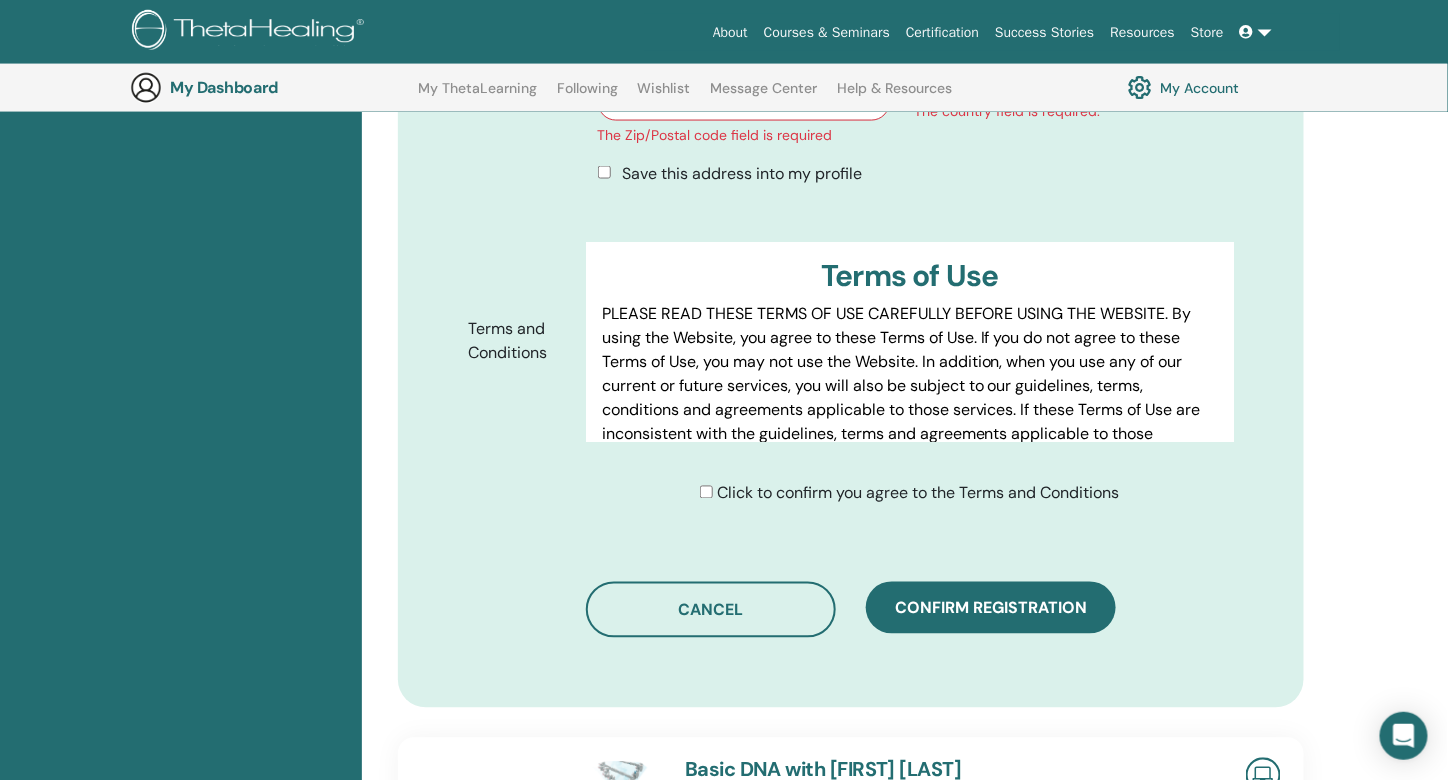 scroll, scrollTop: 990, scrollLeft: 0, axis: vertical 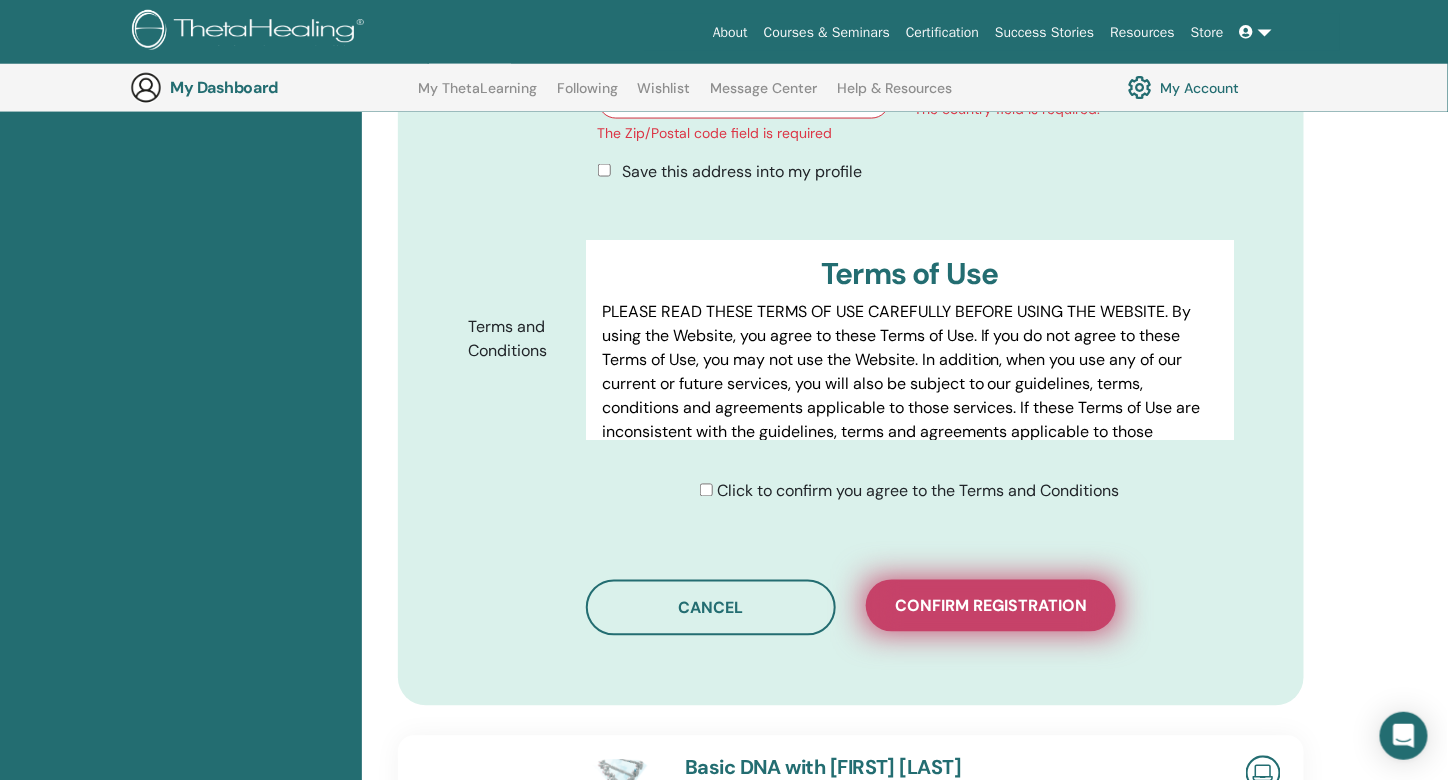 type on "**********" 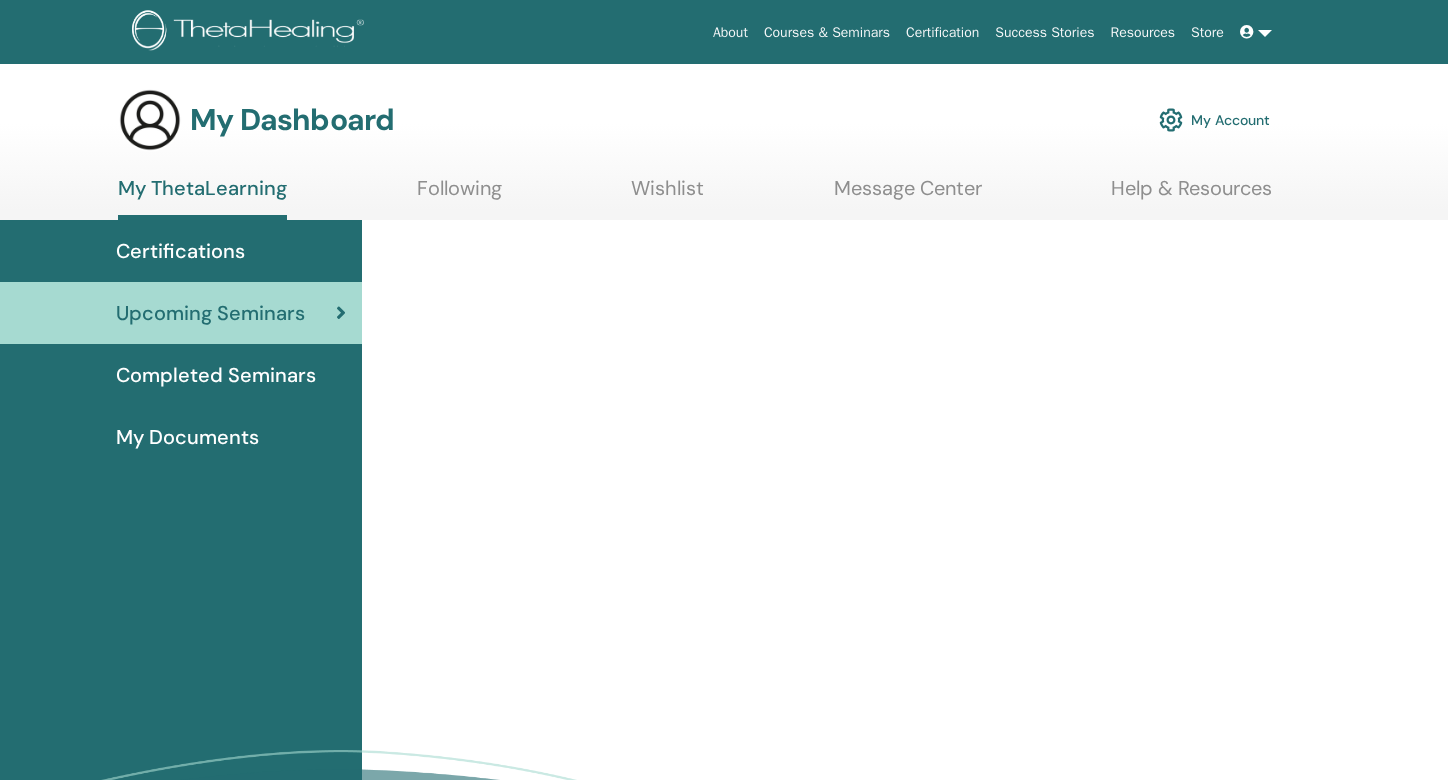 scroll, scrollTop: 0, scrollLeft: 0, axis: both 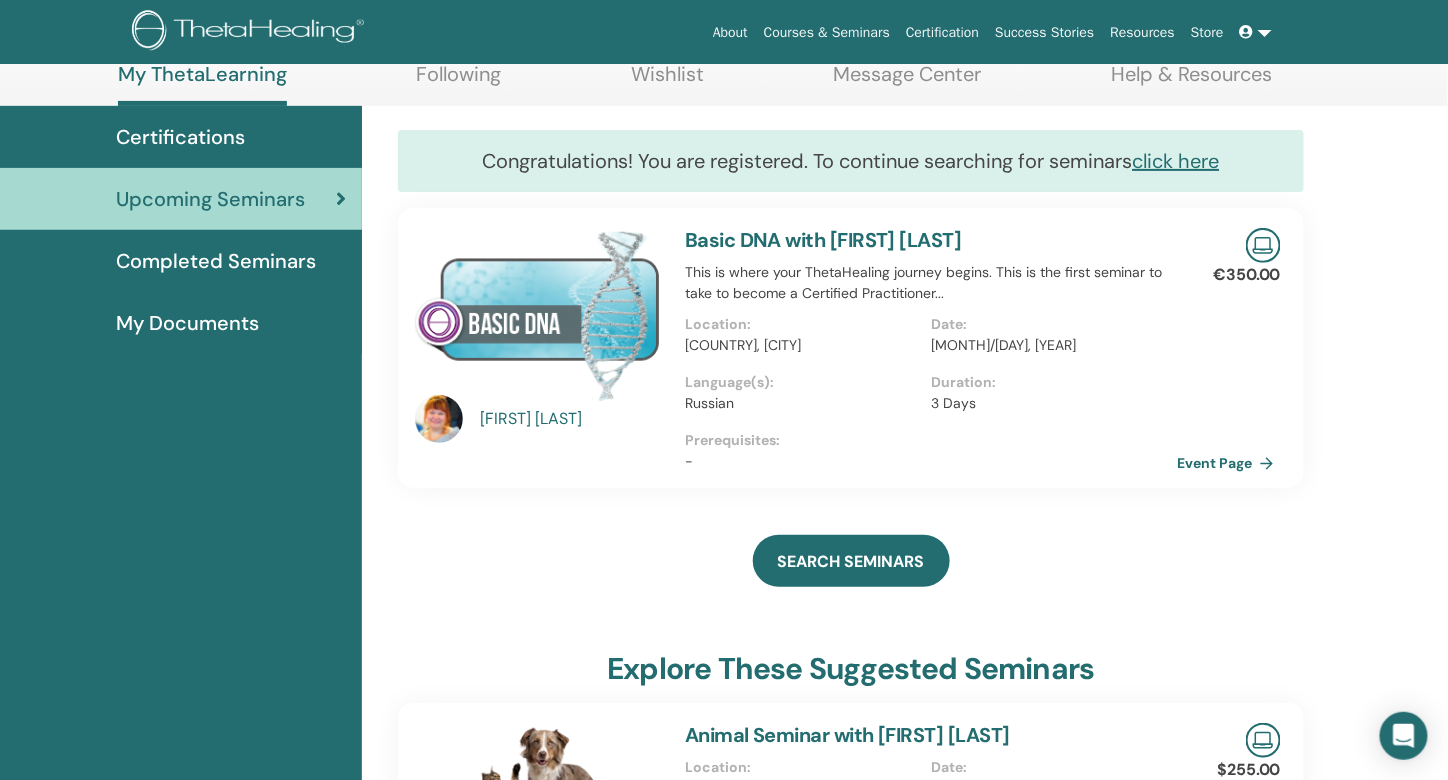 click at bounding box center [439, 419] 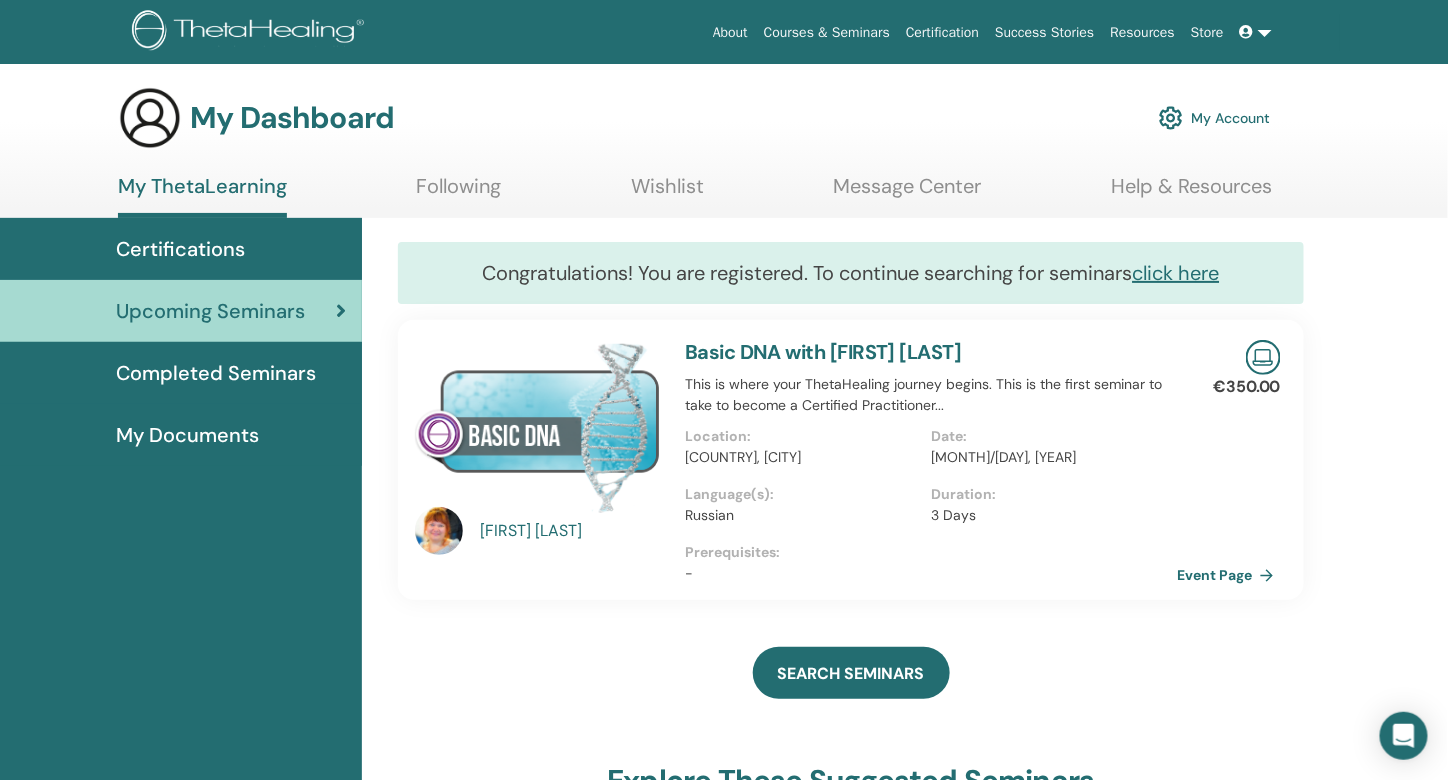 scroll, scrollTop: 0, scrollLeft: 0, axis: both 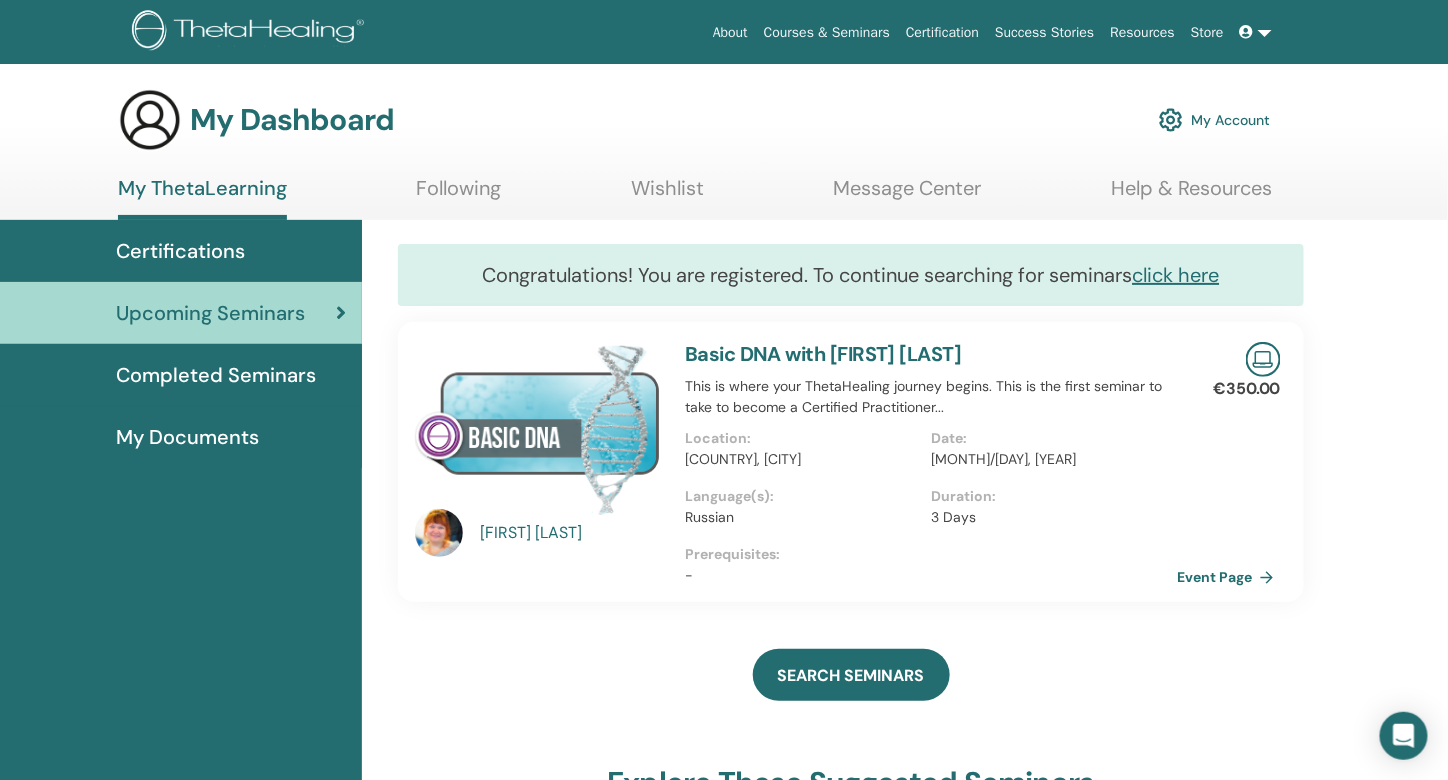 click at bounding box center [439, 533] 